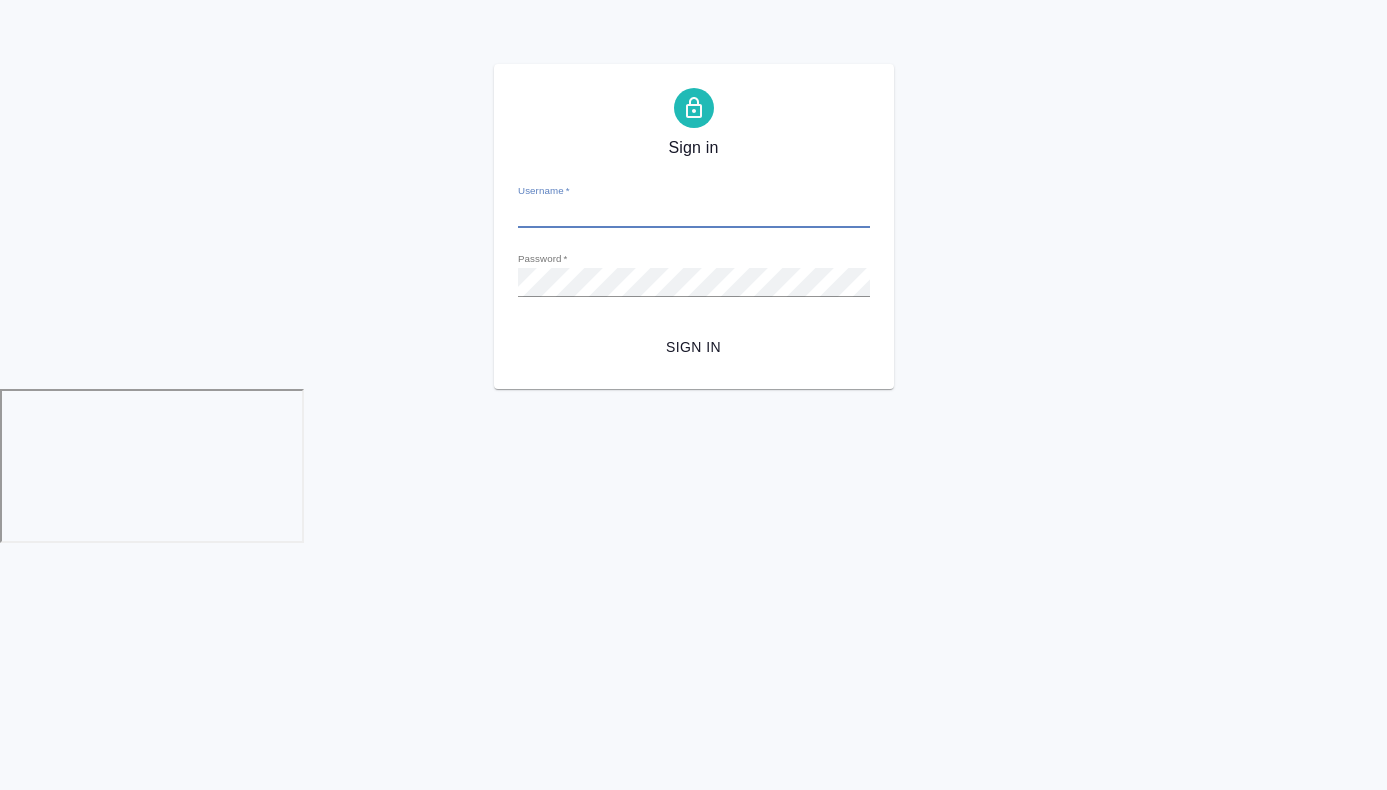 scroll, scrollTop: 0, scrollLeft: 0, axis: both 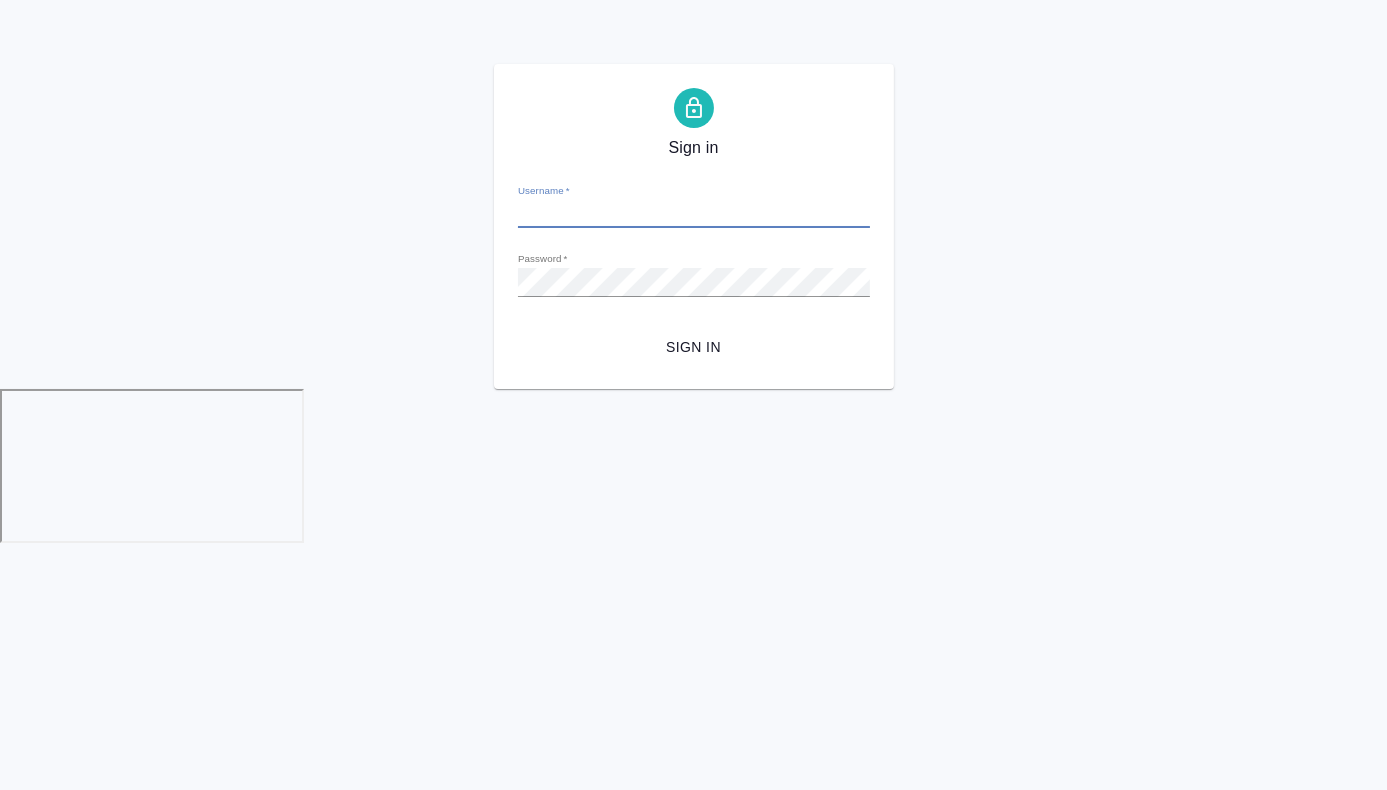 type on "[EMAIL]" 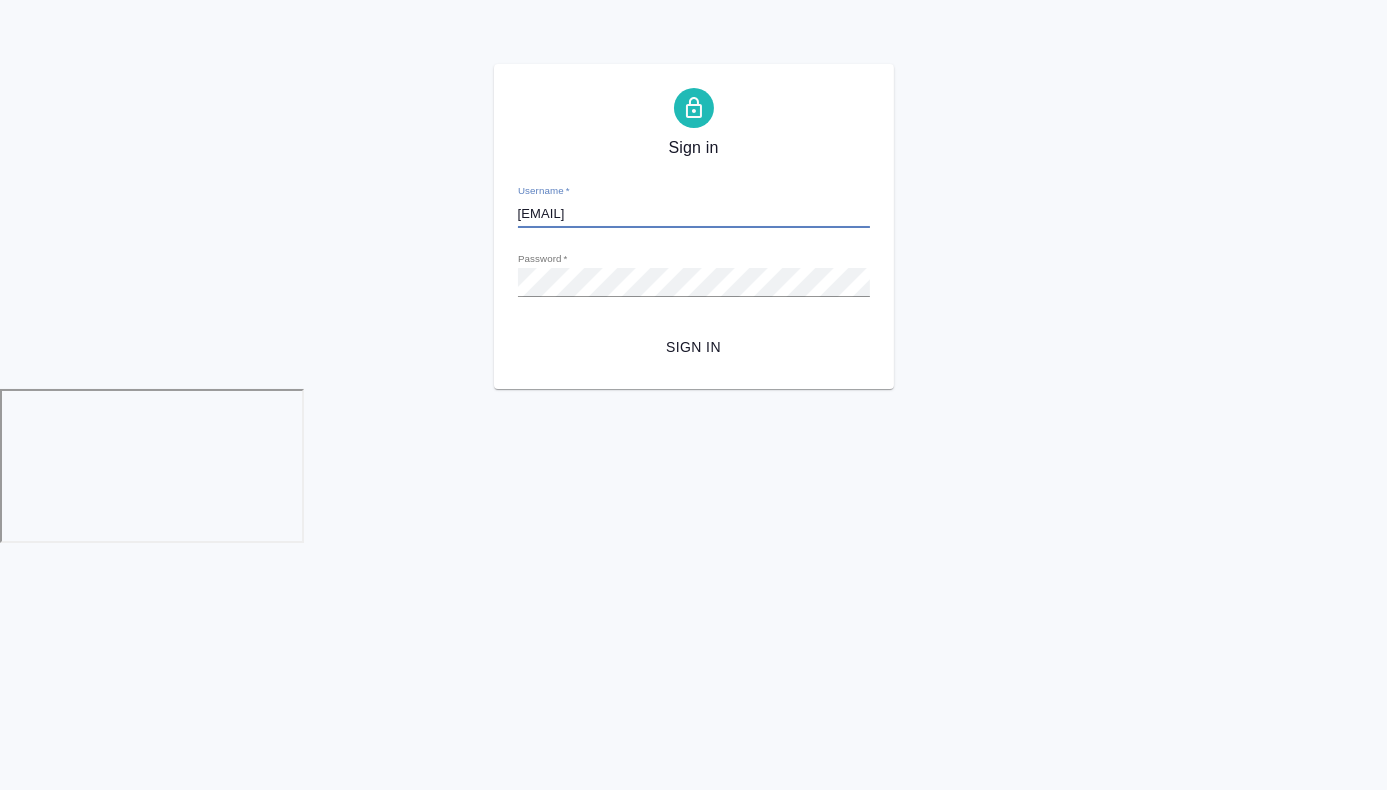 click on "Sign in" at bounding box center [694, 347] 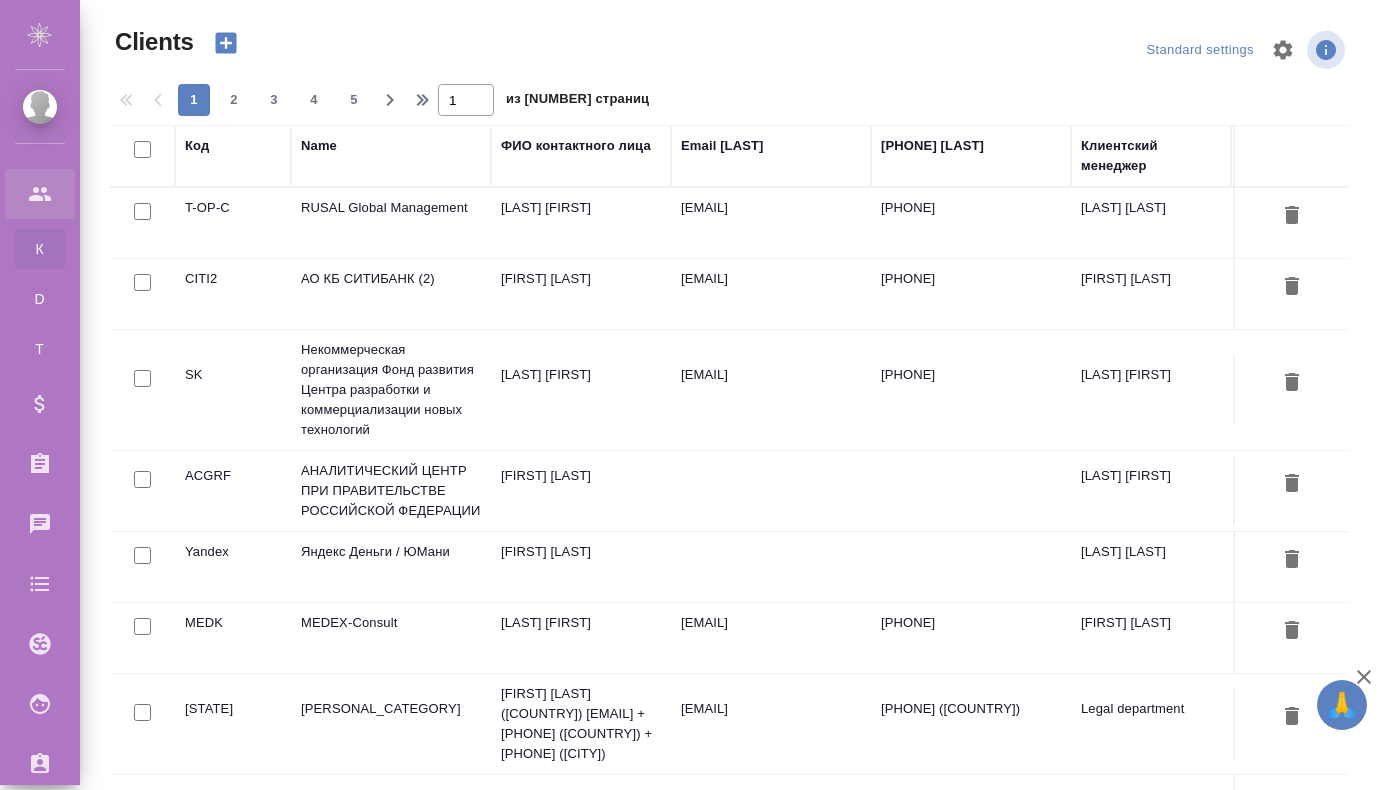 scroll, scrollTop: 0, scrollLeft: 0, axis: both 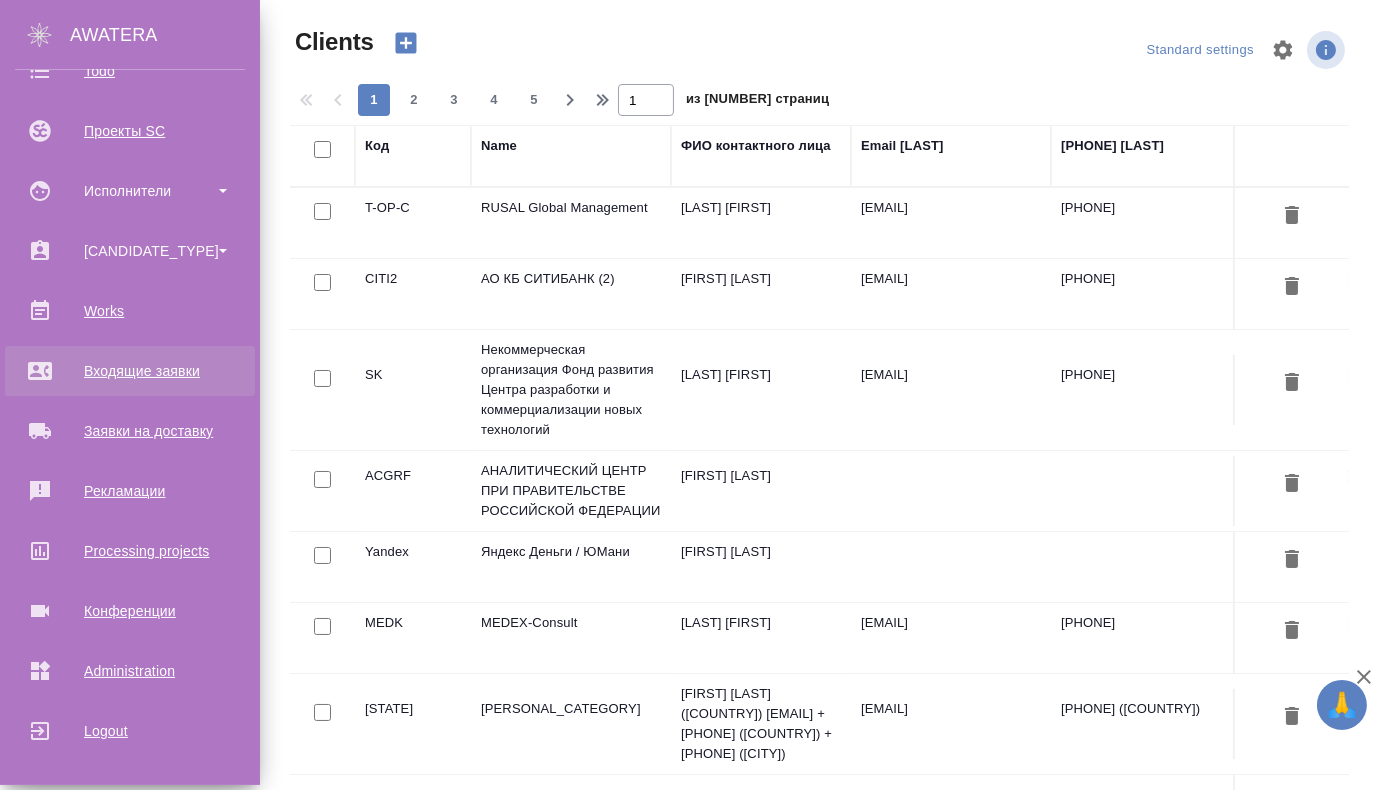 click on "Входящие заявки" at bounding box center [130, 371] 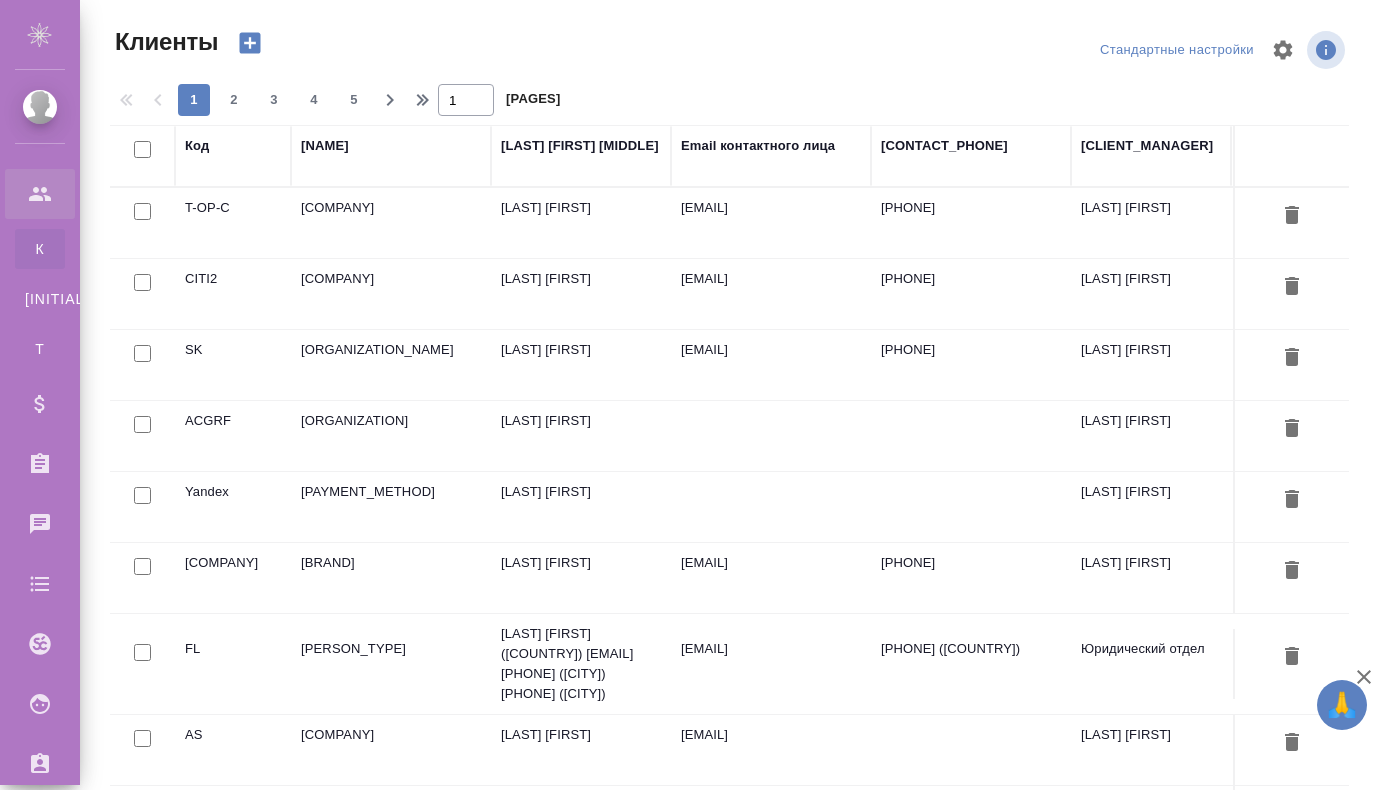 scroll, scrollTop: 0, scrollLeft: 0, axis: both 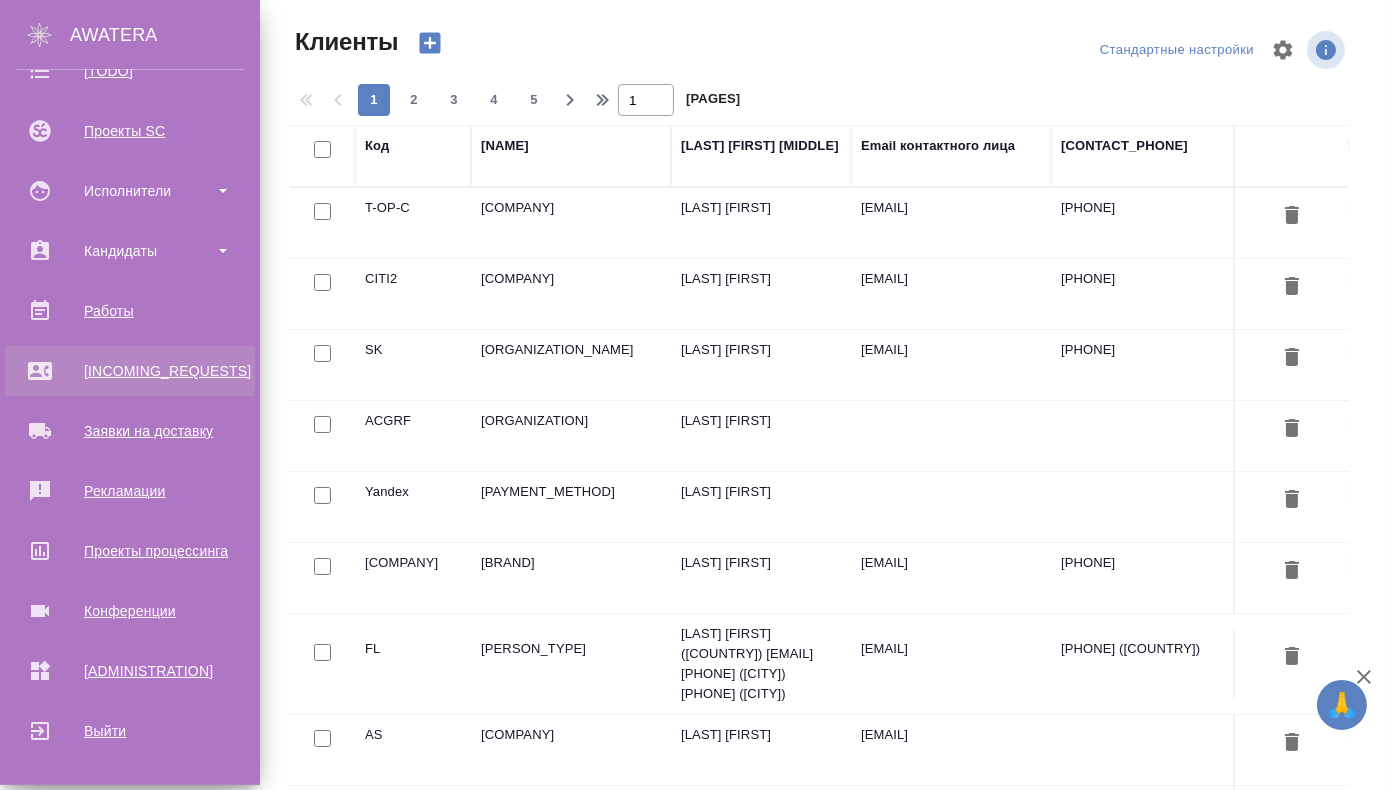 click on "Входящие заявки" at bounding box center (130, 371) 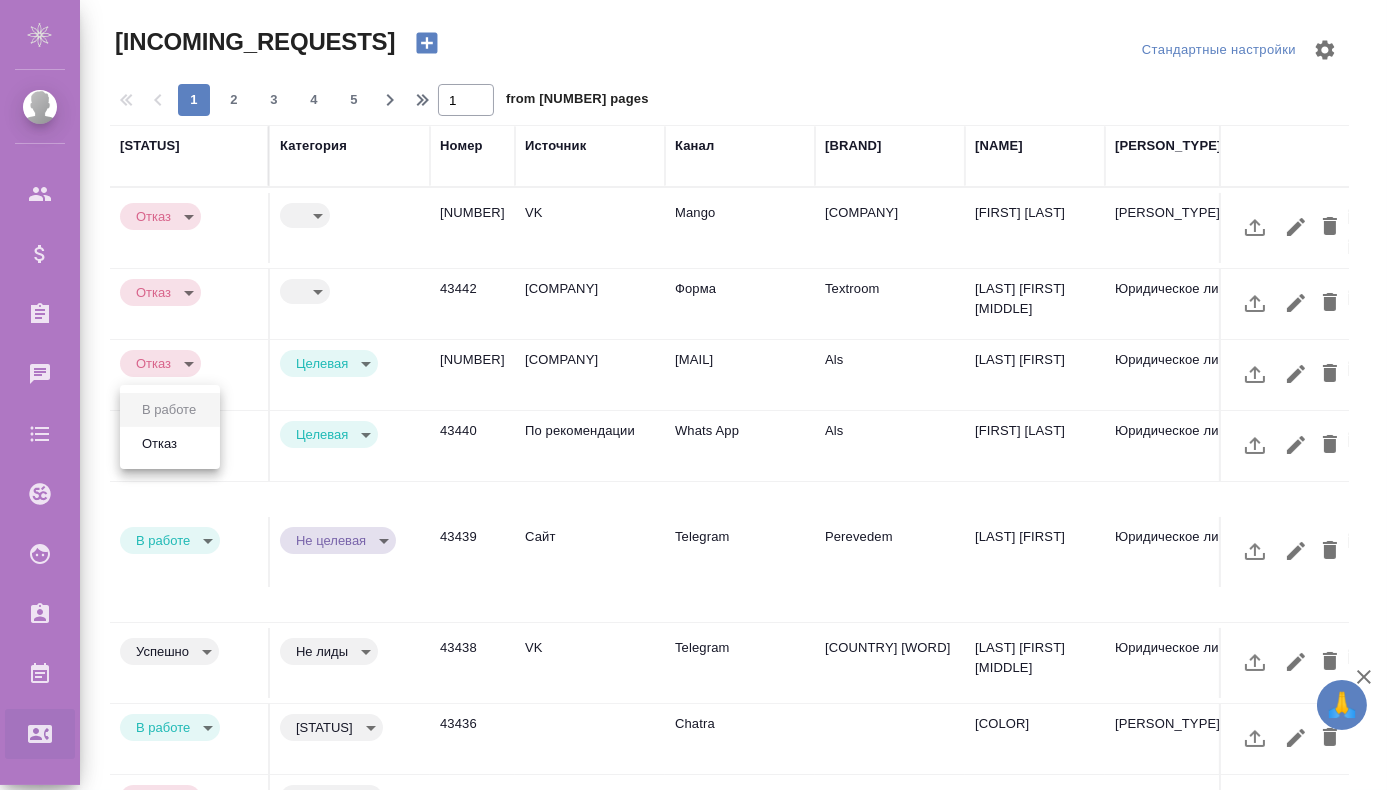click on "🙏 .cls-1
fill:#fff;
AWATERA Chepelev Mikhail Клиенты Спецификации Заказы 0 Чаты Todo Проекты SC Исполнители Кандидаты Работы Входящие заявки Заявки на доставку Рекламации Проекты процессинга Конференции Администрирование Выйти Входящие заявки Стандартные настройки 1 2 3 4 5 1 из 1919 страниц Статус Категория Номер Источник Канал Бренд Имя клиента Тип лица Телефон Эл. почта Менеджер входящих Файлы Клиент Заказ Дата создания Тэги   Отказ rejection ​ stopContacting 43443 VK Mango Traktat Konstantin Ryabov Физическое лицо +78888888888 +79166177933 tester@perevedem.ru r_pm r_pm 25.06,  17:23 2025 Отказ rejection ​ stopContacting 43442 Google Ads 2025" at bounding box center (693, 475) 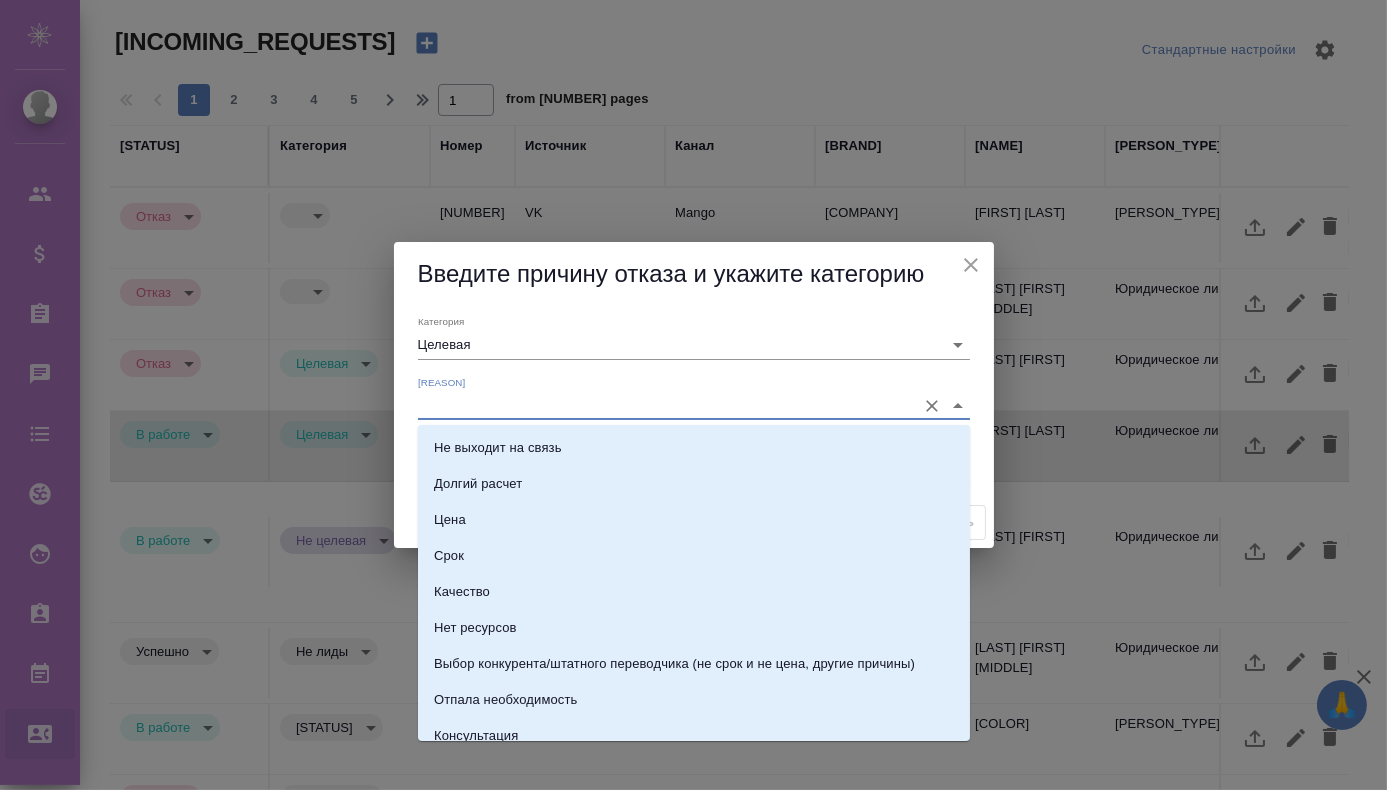 click on "Причина отказа" at bounding box center [662, 405] 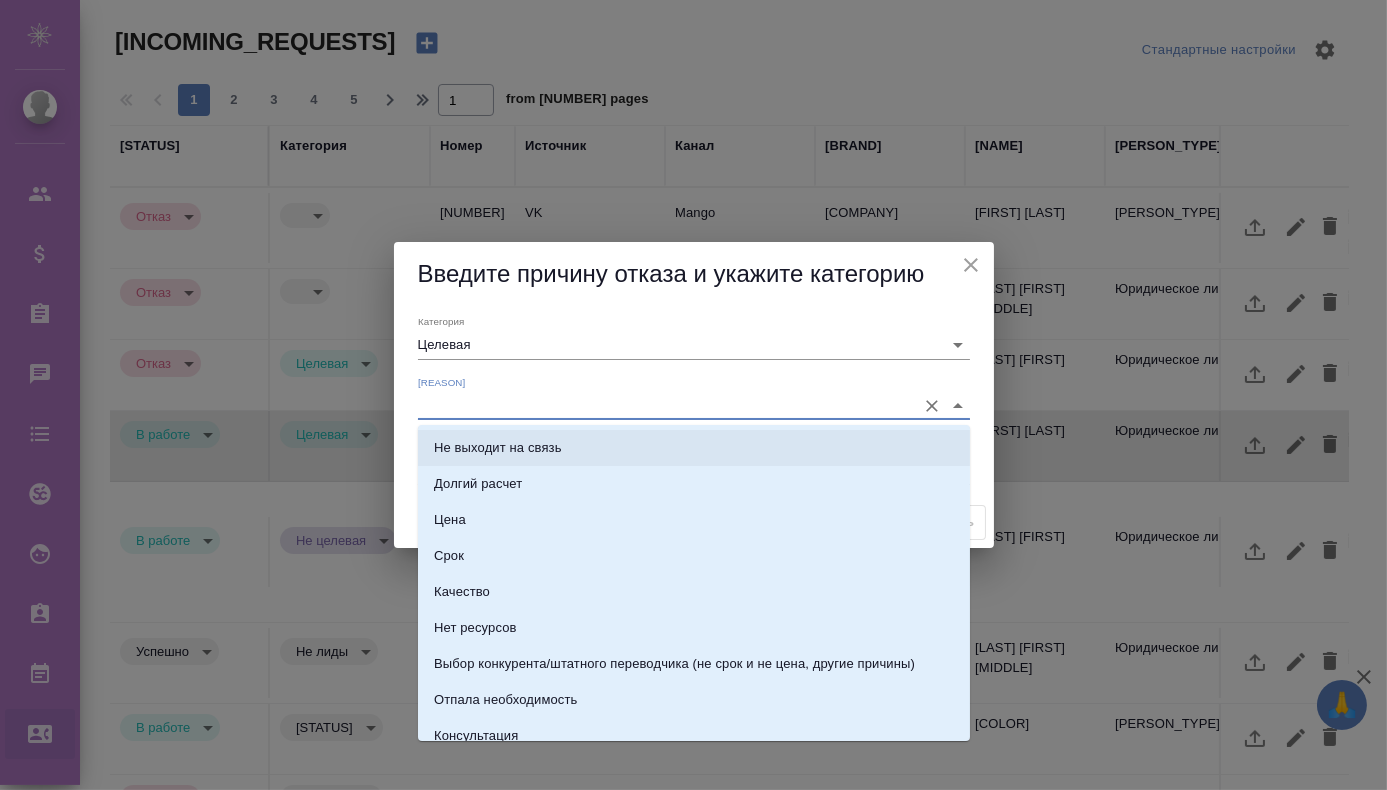 click on "Не выходит на связь" at bounding box center [694, 448] 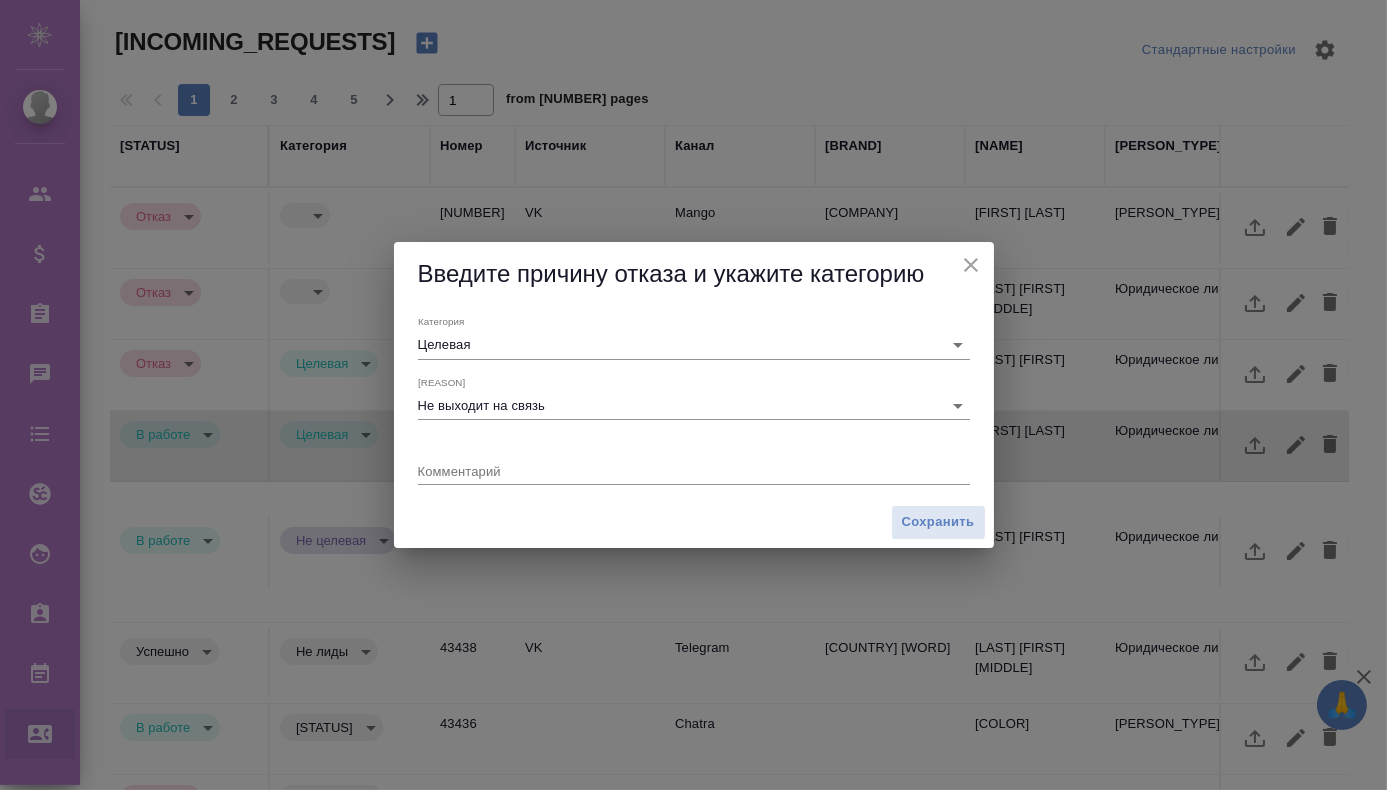 click on "Комментарий x" at bounding box center (694, 464) 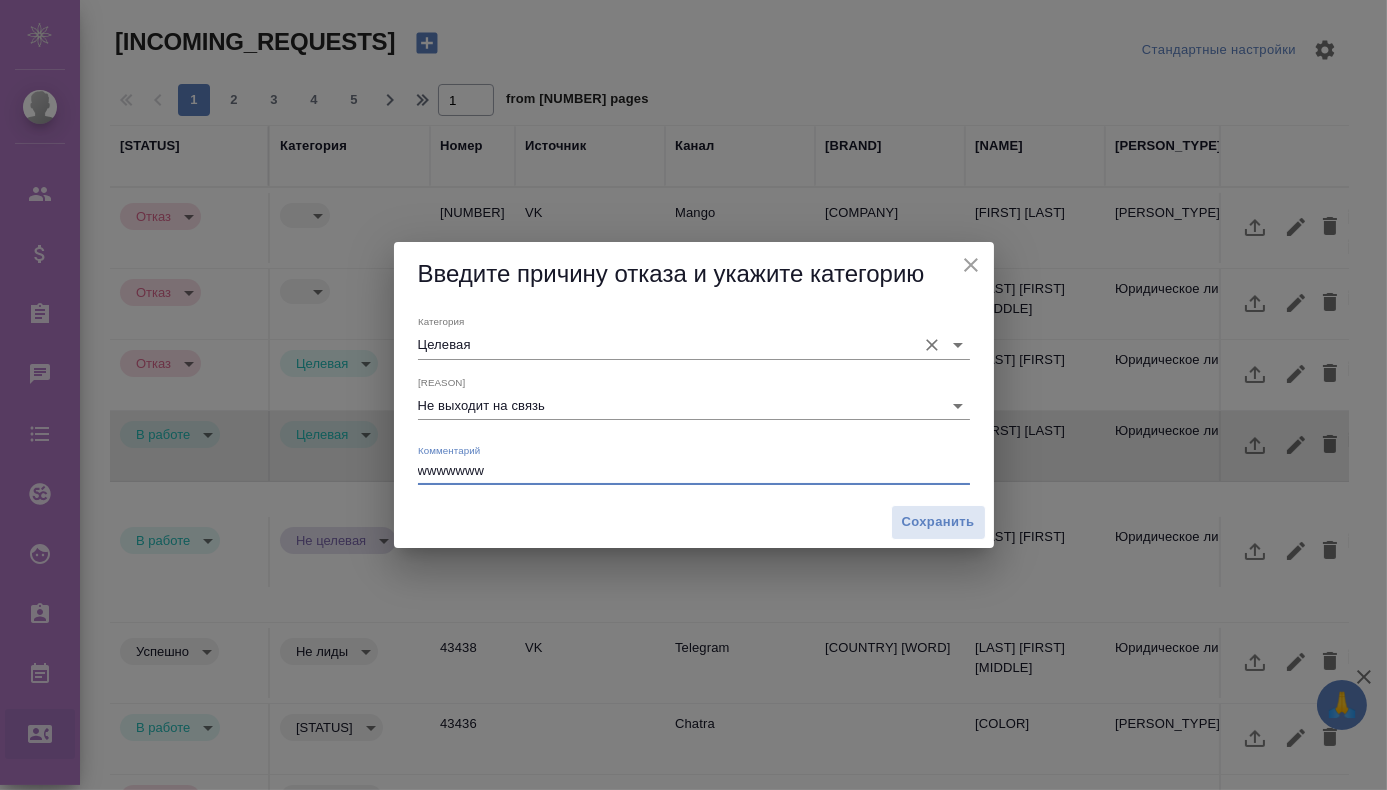 type on "wwwwwww" 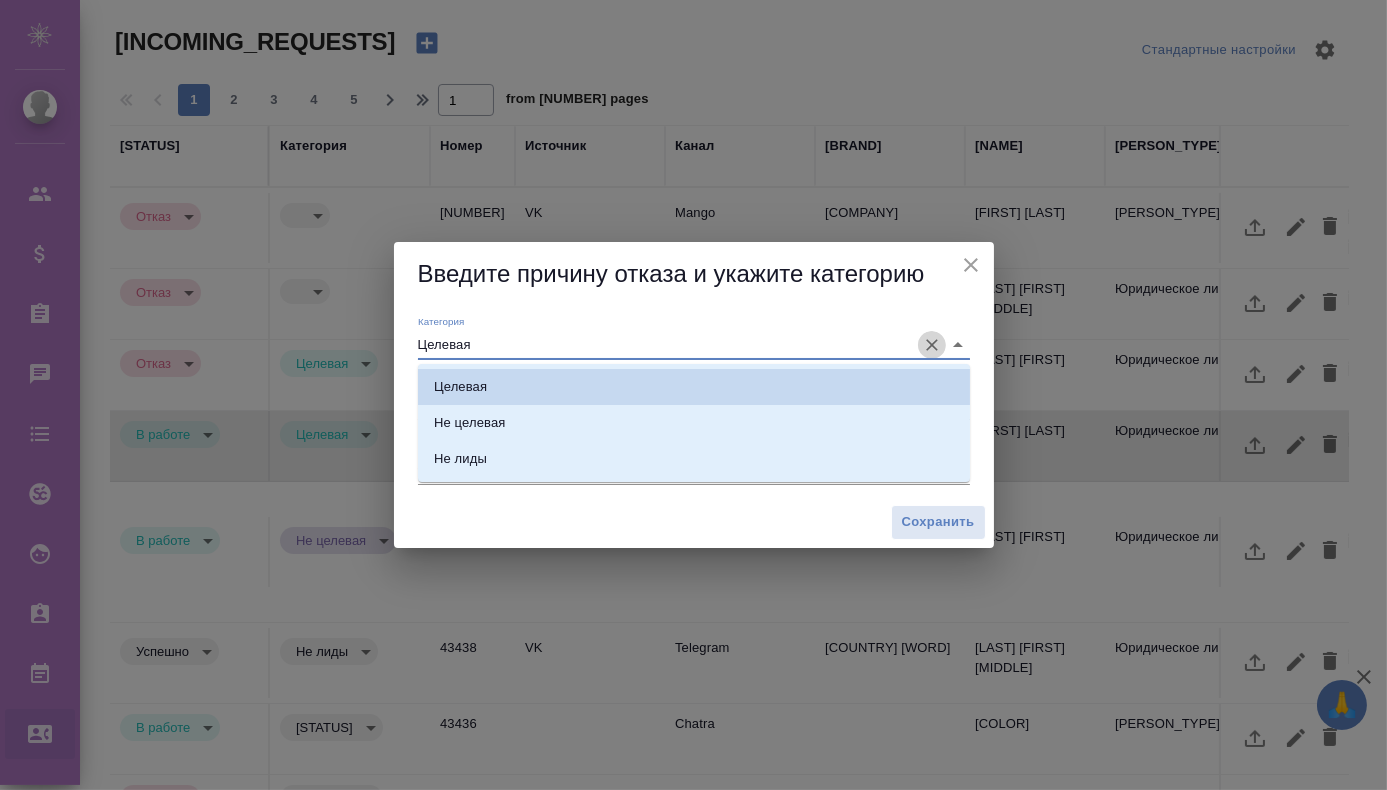 click at bounding box center (932, 345) 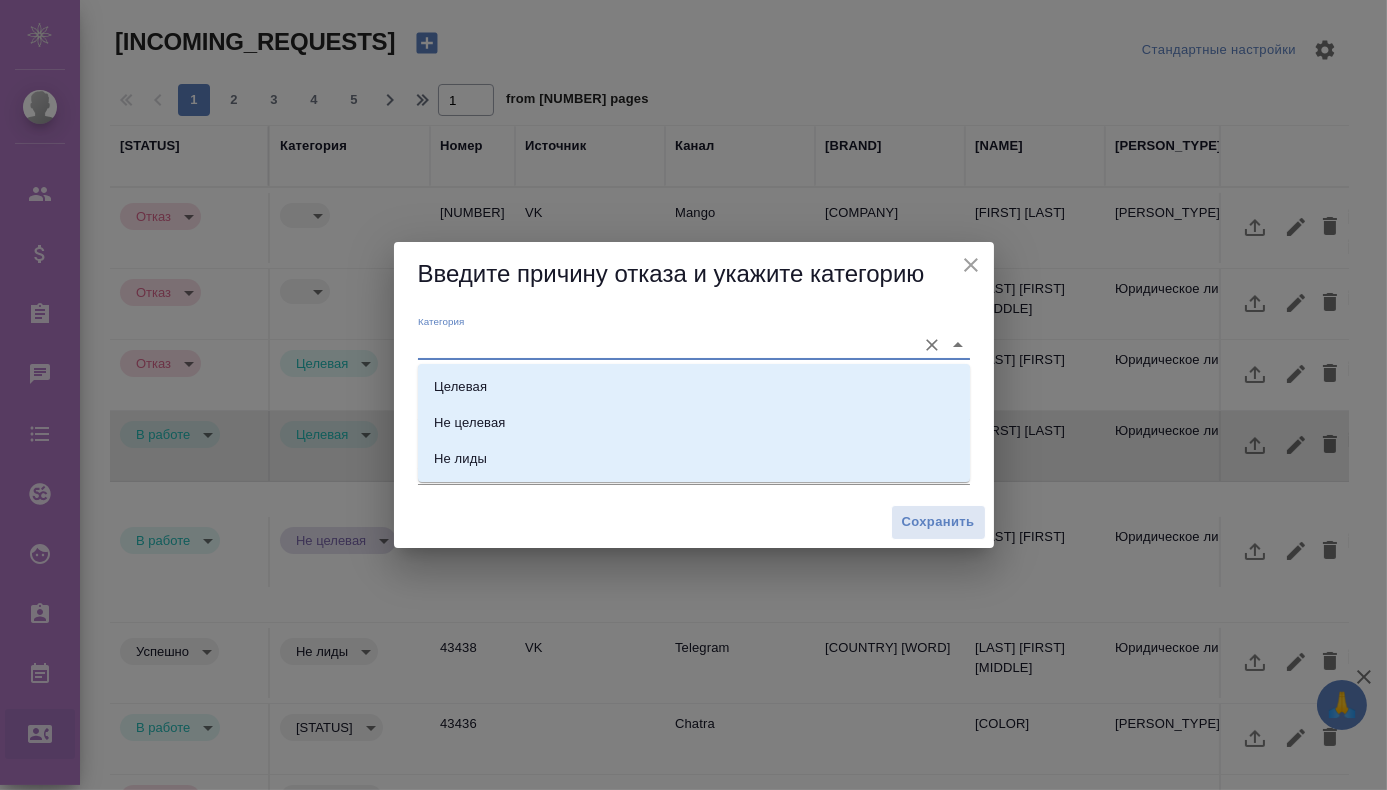 click on "Категория" at bounding box center (694, 337) 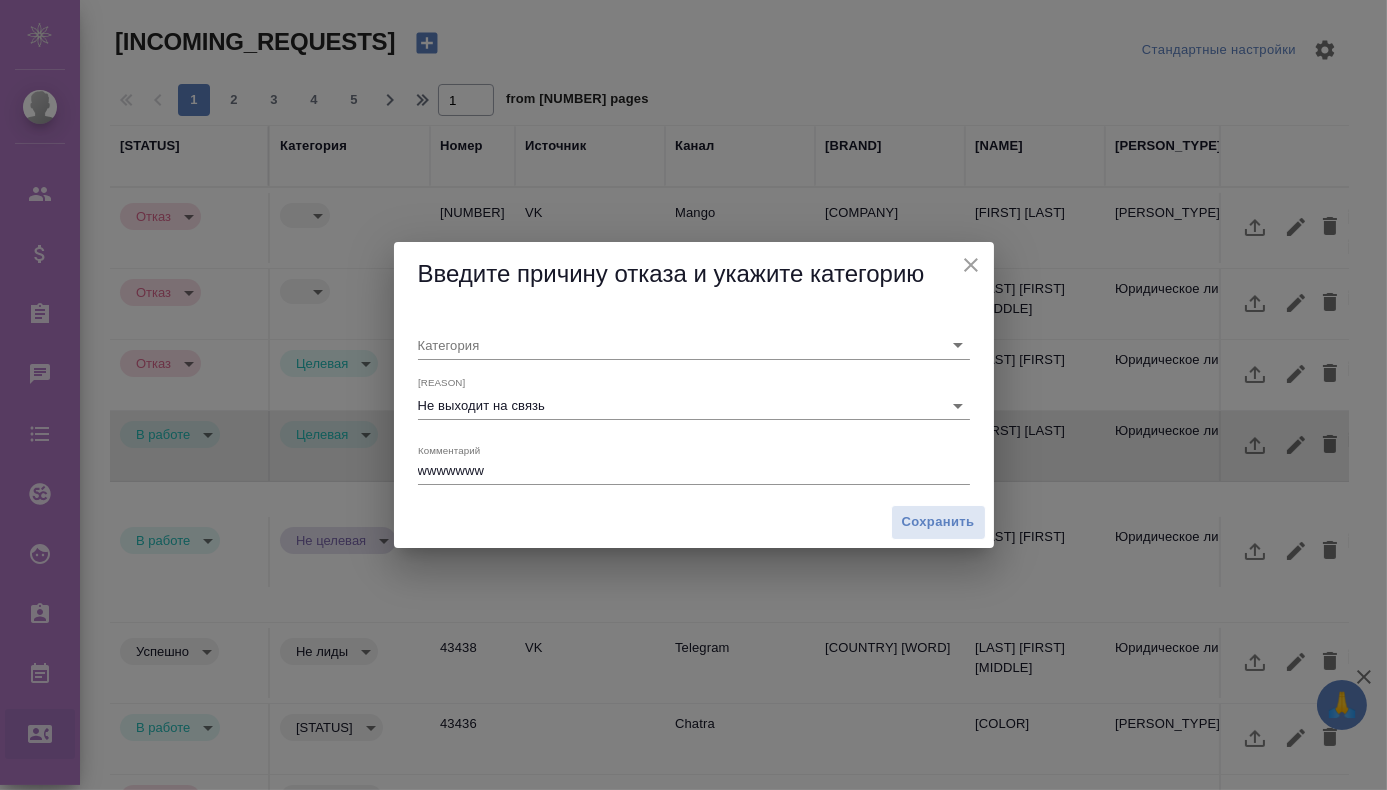 click on "Введите причину отказа и укажите категорию" at bounding box center (709, 360) 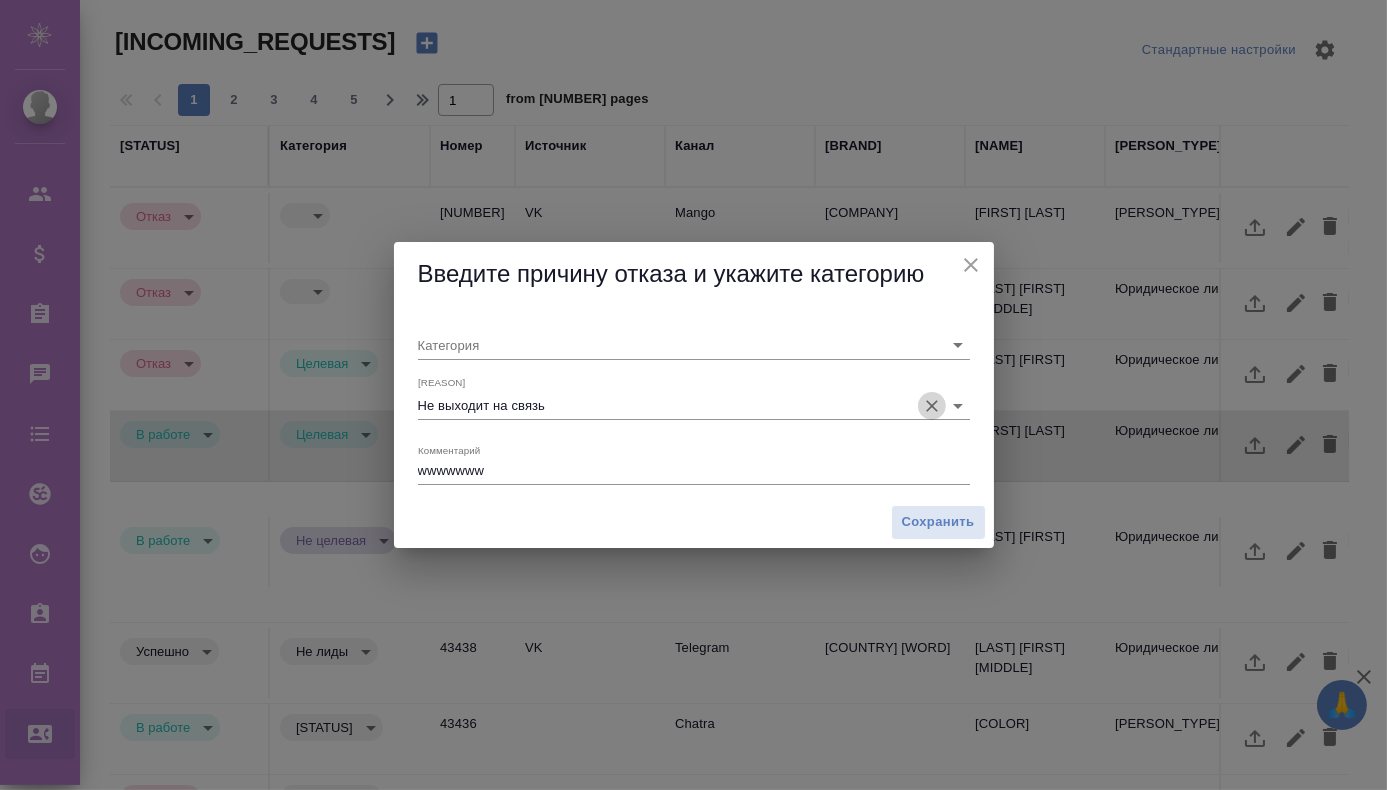 click at bounding box center (932, 345) 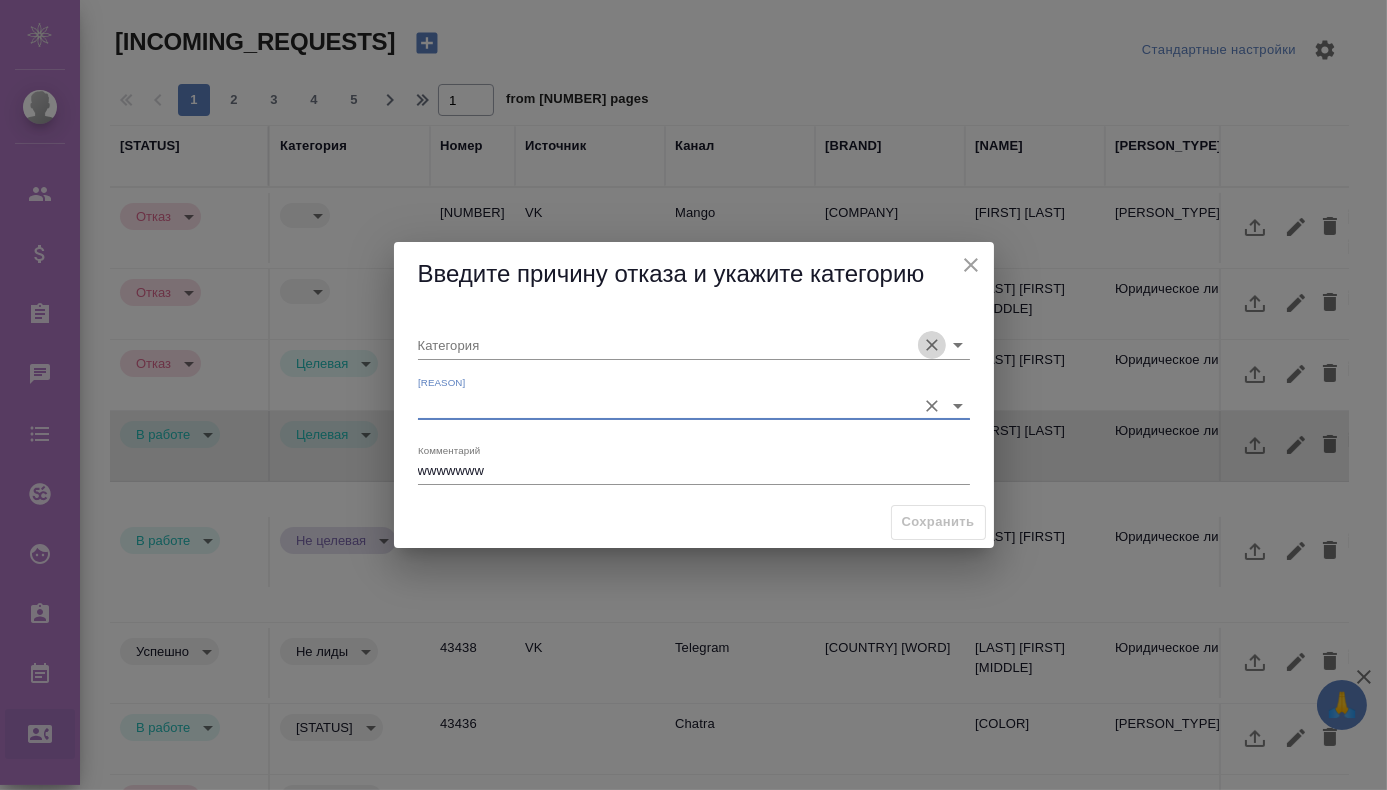 click at bounding box center (932, 345) 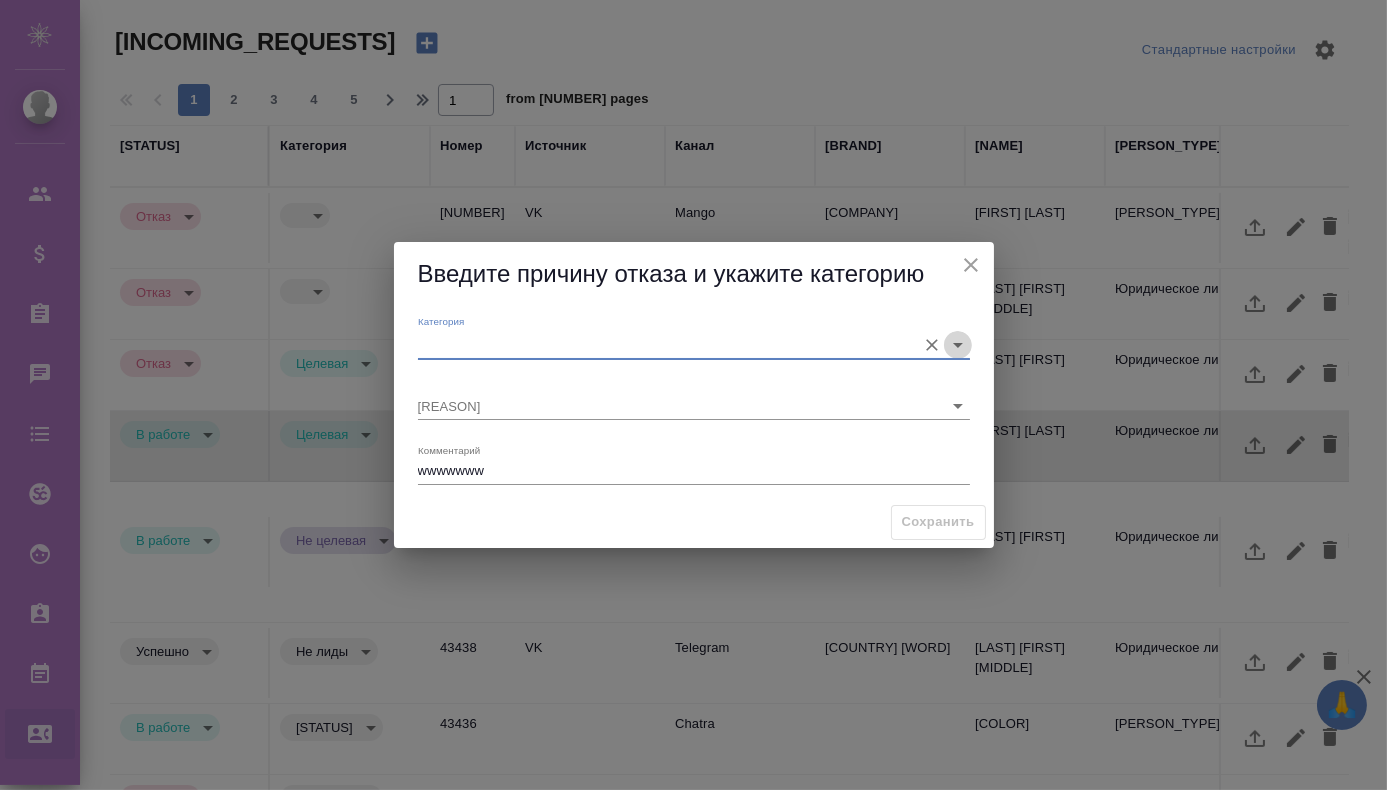 click at bounding box center (958, 345) 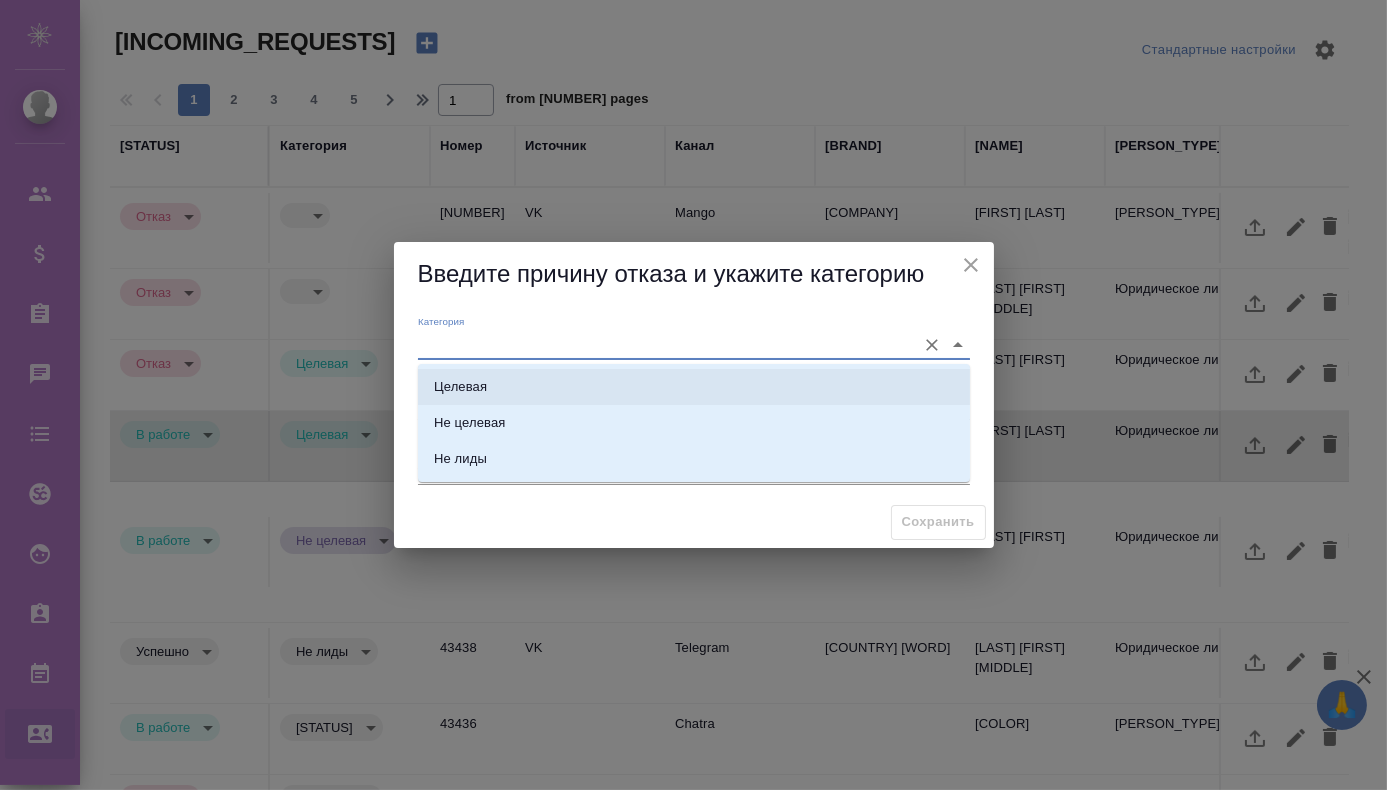click on "Целевая" at bounding box center (694, 387) 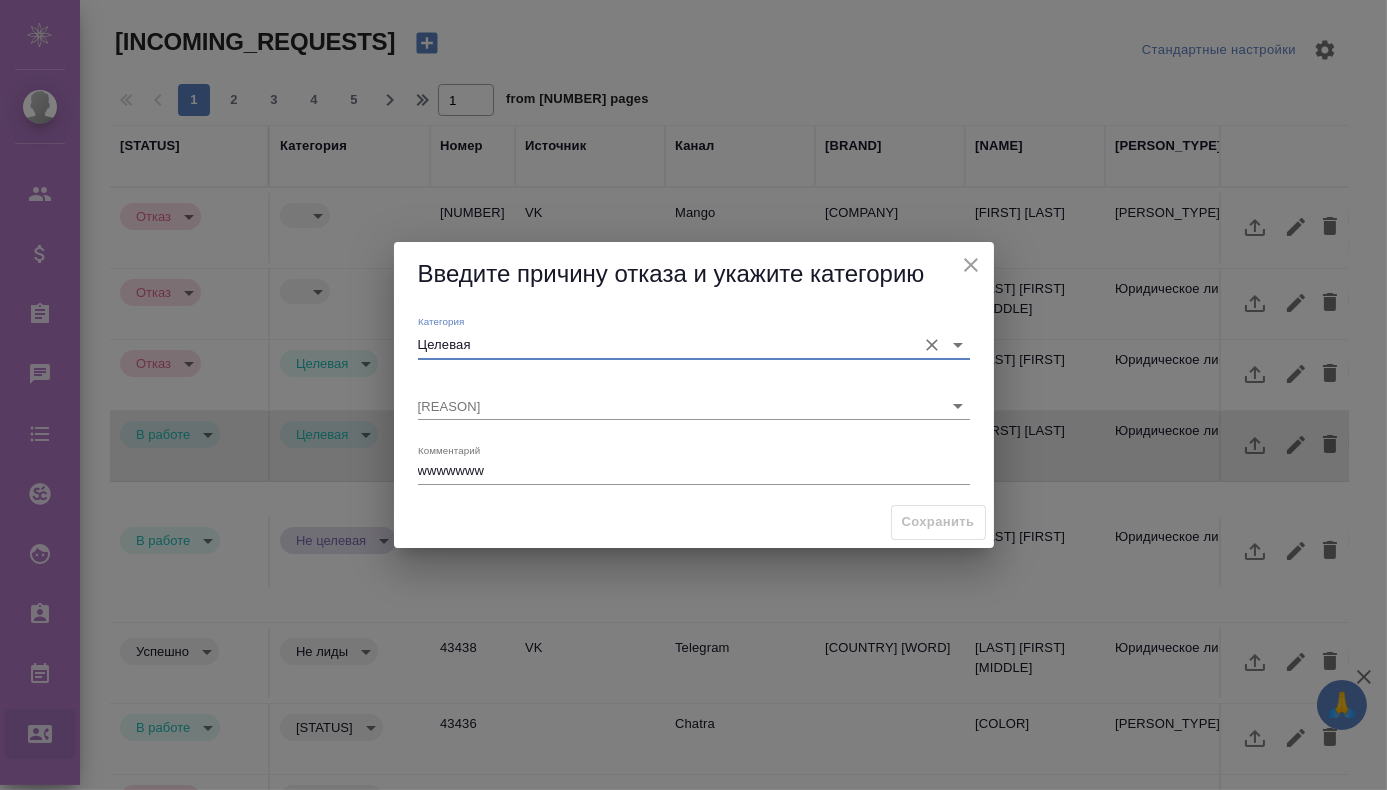 click on "Причина отказа" at bounding box center (694, 337) 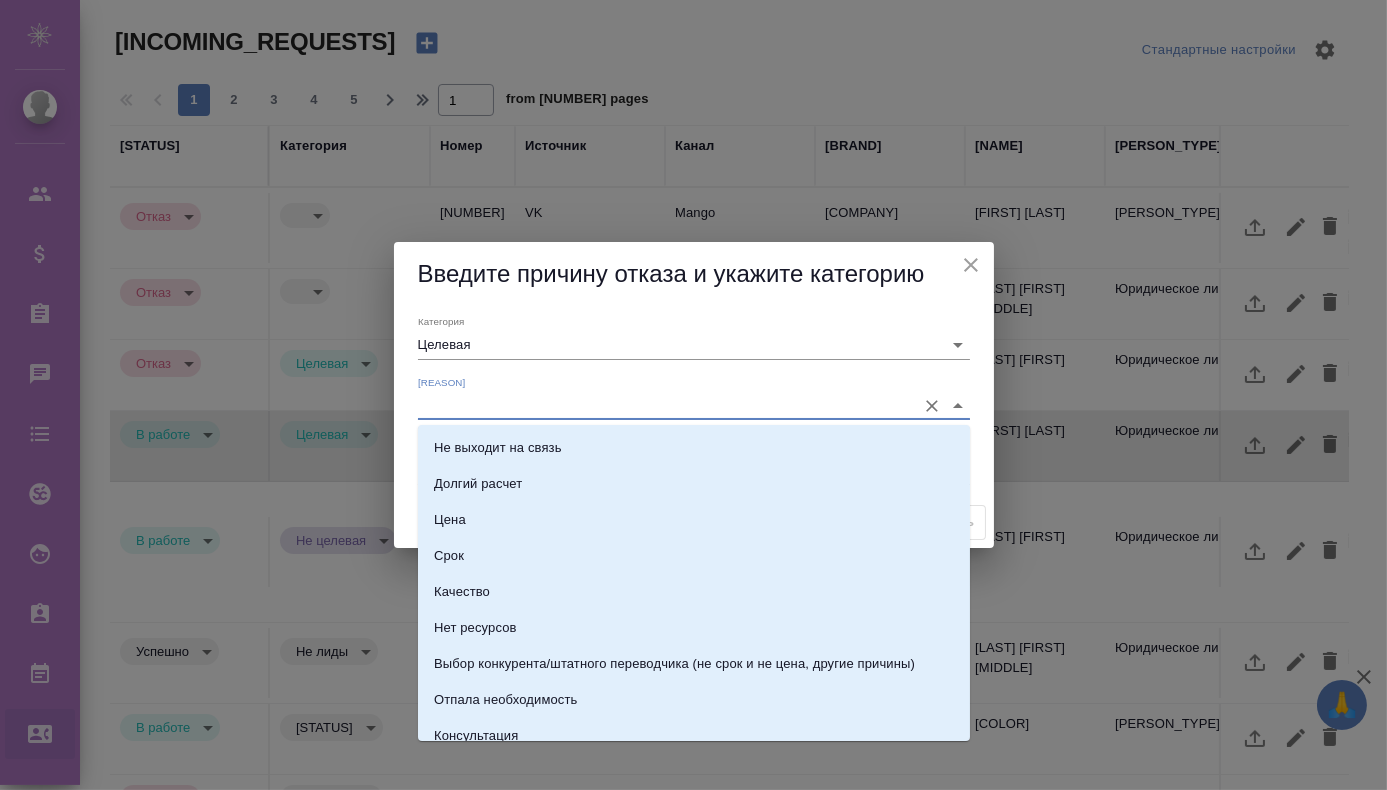 click on "Причина отказа" at bounding box center [662, 405] 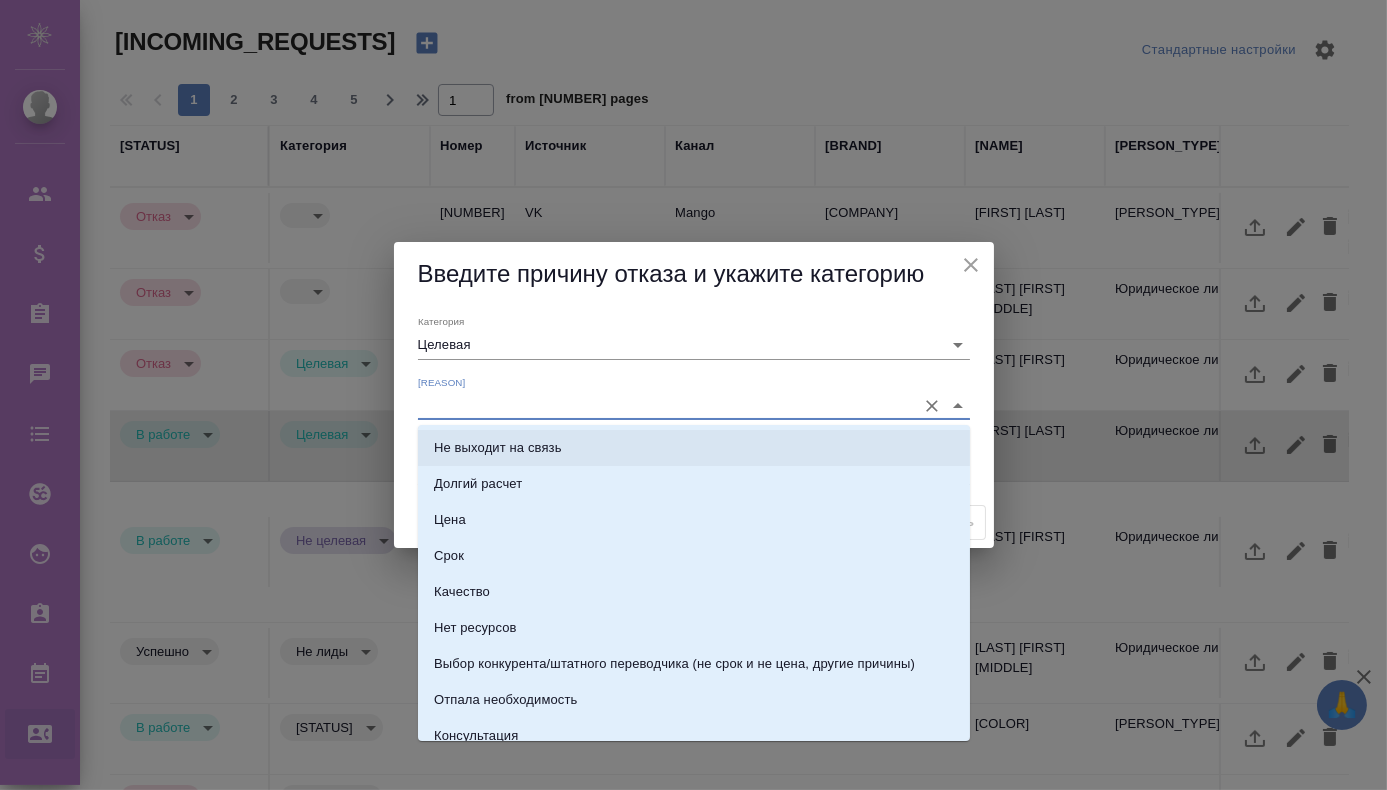 click on "Не выходит на связь" at bounding box center [694, 448] 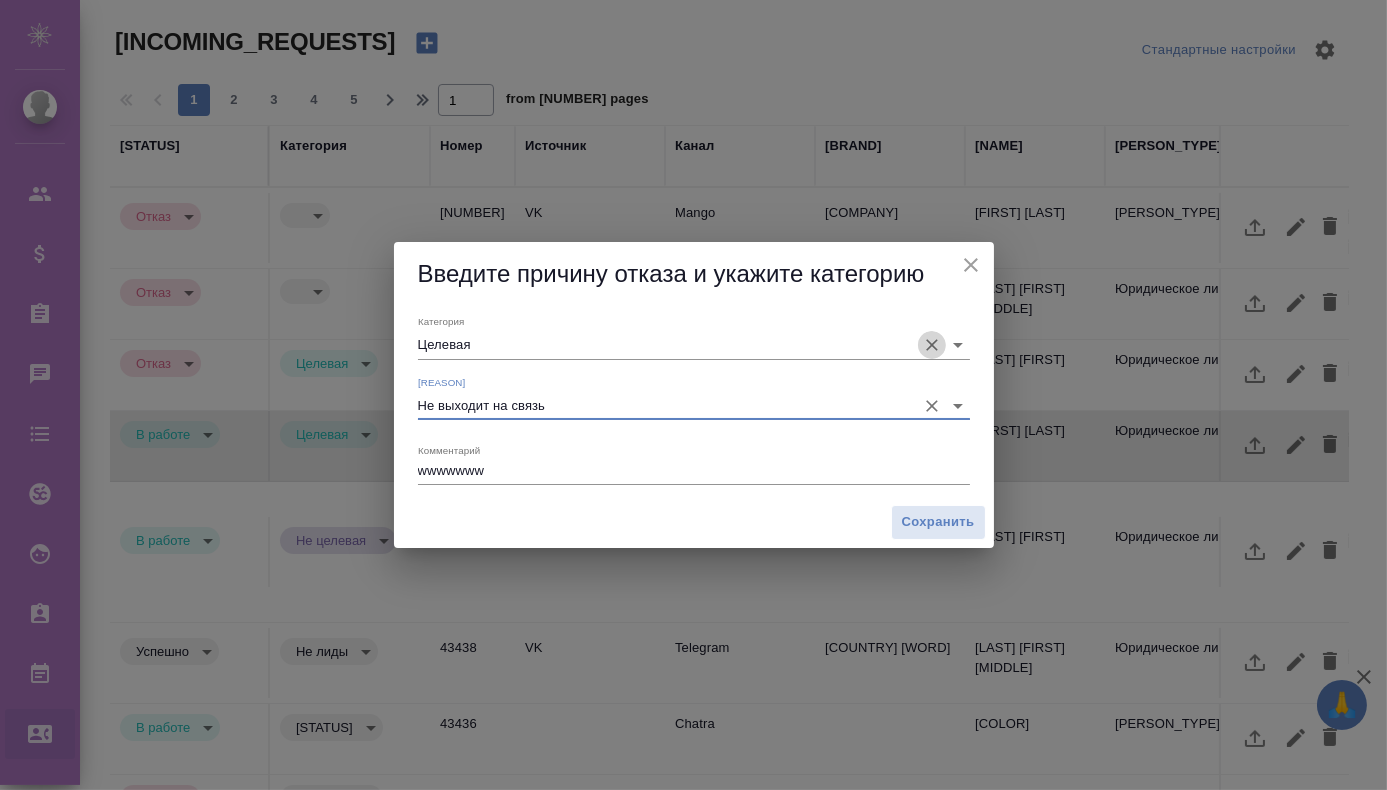 click at bounding box center [932, 345] 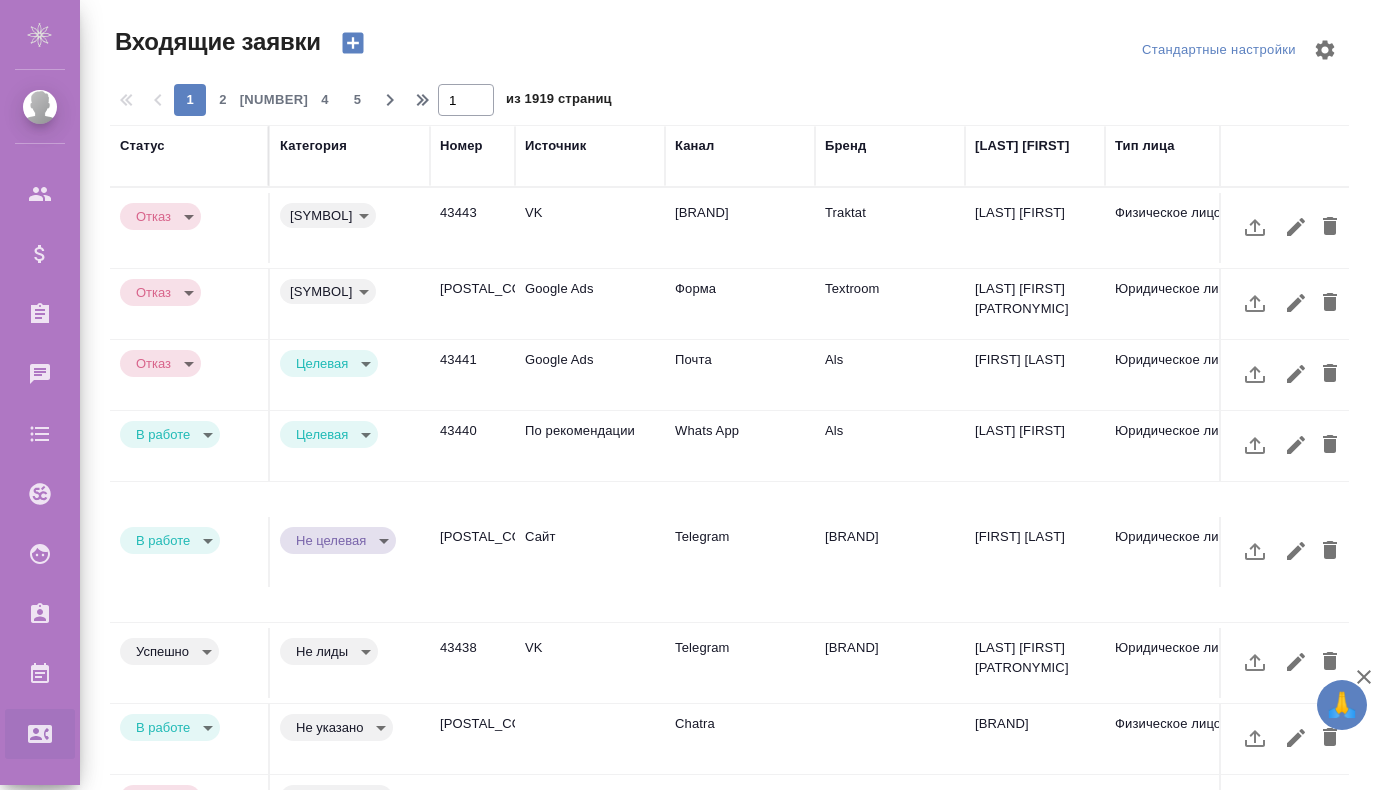 scroll, scrollTop: 0, scrollLeft: 0, axis: both 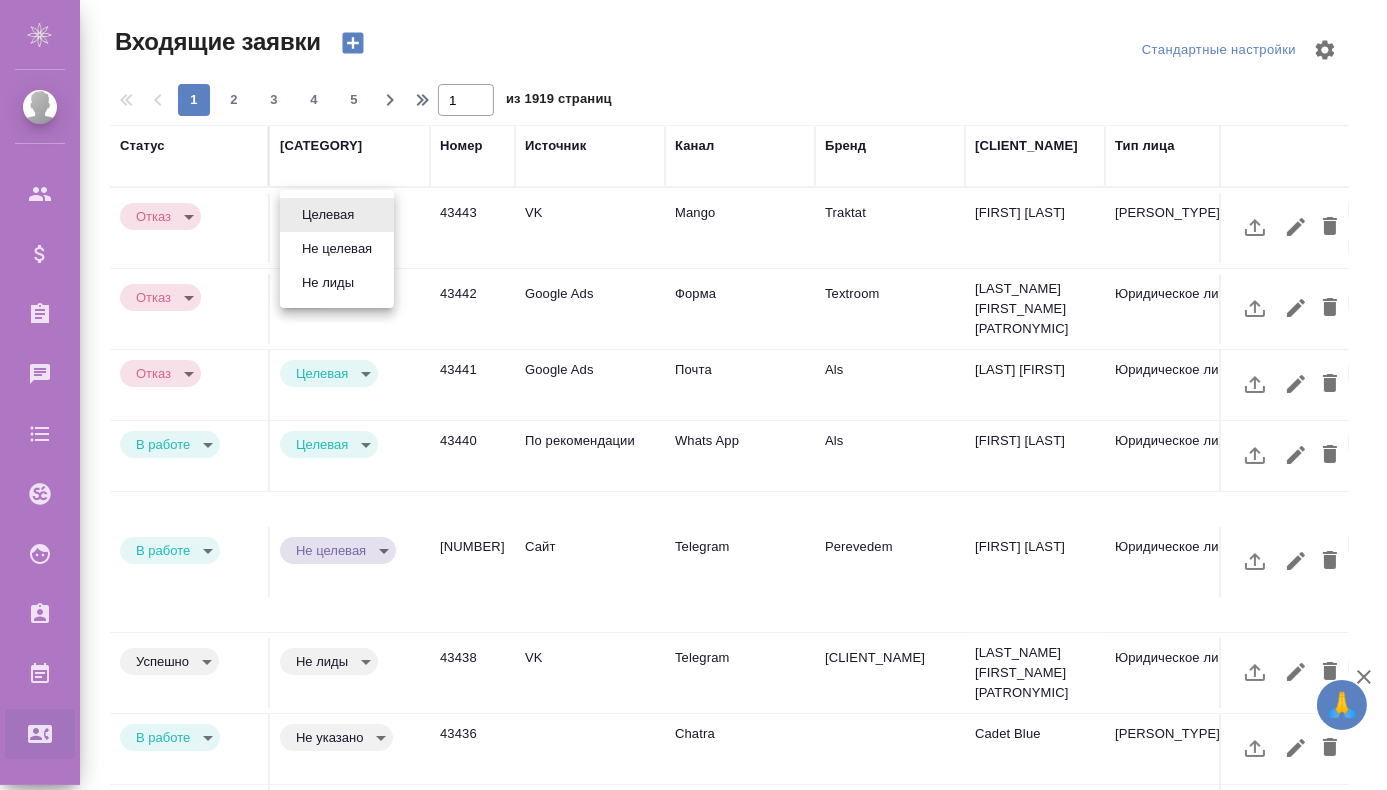 click on "🙏 .cls-1
fill:#fff;
AWATERA Chepelev Mikhail Клиенты Спецификации Заказы 0 Чаты Todo Проекты SC Исполнители Кандидаты Работы Входящие заявки Заявки на доставку Рекламации Проекты процессинга Конференции Администрирование Выйти Входящие заявки Стандартные настройки 1 2 3 4 5 1 из 1919 страниц Статус Категория Номер Источник Канал Бренд Имя клиента Тип лица Телефон Эл. почта Менеджер входящих Файлы Клиент Заказ Дата создания Тэги   Отказ rejection ​ stopContacting 43443 VK Mango Traktat Konstantin Ryabov Физическое лицо +78888888888 +79166177933 tester@perevedem.ru r_pm r_pm 25.06,  17:23 2025 Отказ rejection ​ stopContacting 43442 Google Ads 2025" at bounding box center [693, 475] 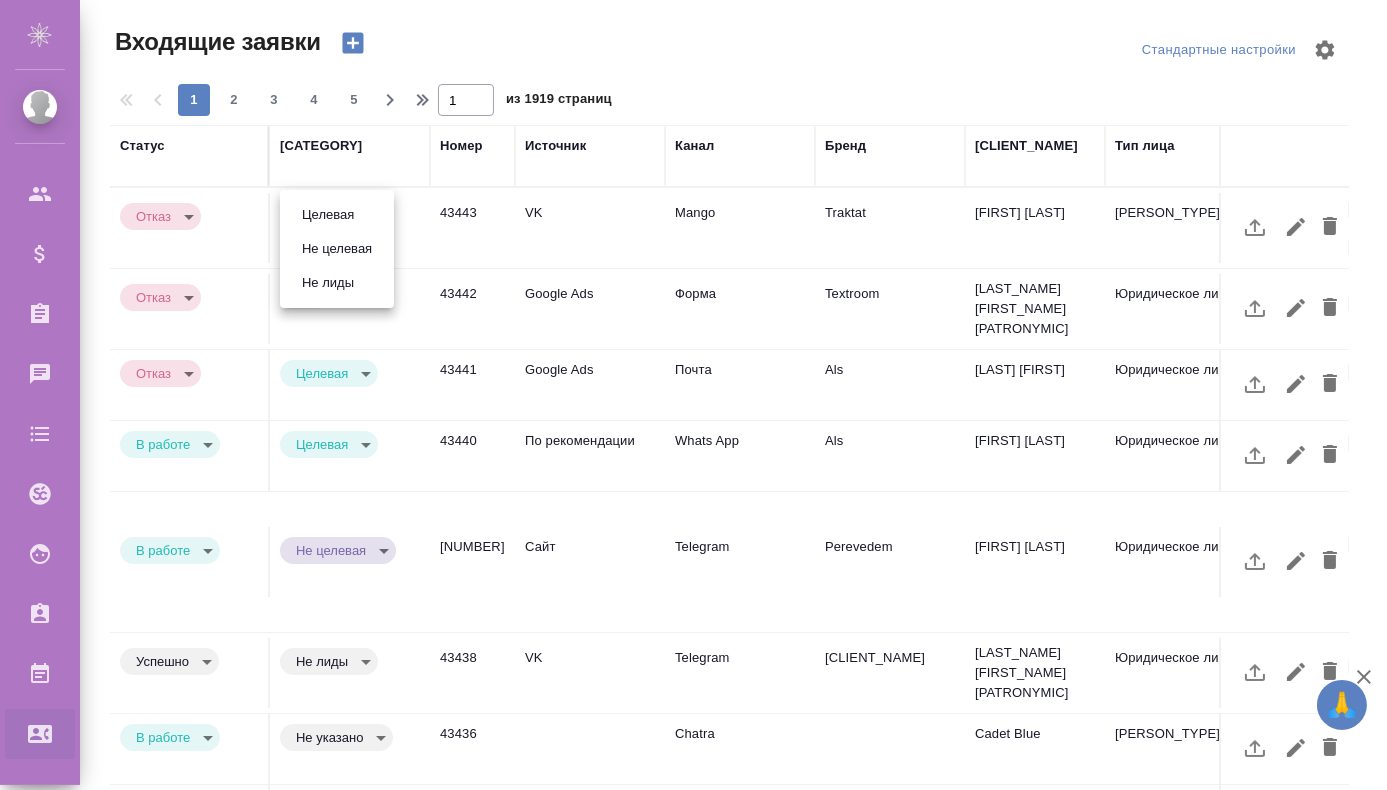 click at bounding box center [693, 395] 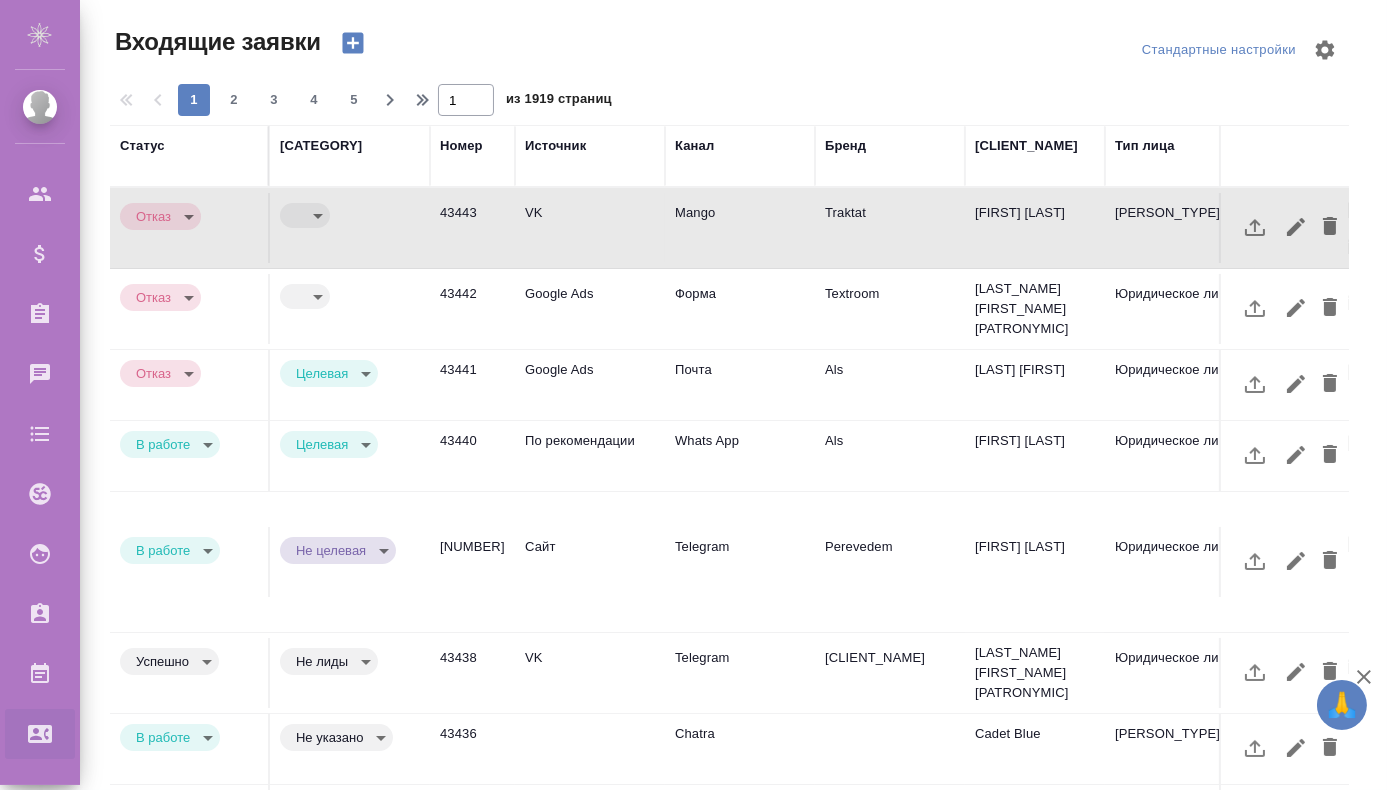 click on "🙏 .cls-1
fill:#fff;
AWATERA Chepelev Mikhail Клиенты Спецификации Заказы 0 Чаты Todo Проекты SC Исполнители Кандидаты Работы Входящие заявки Заявки на доставку Рекламации Проекты процессинга Конференции Администрирование Выйти Входящие заявки Стандартные настройки 1 2 3 4 5 1 из 1919 страниц Статус Категория Номер Источник Канал Бренд Имя клиента Тип лица Телефон Эл. почта Менеджер входящих Файлы Клиент Заказ Дата создания Тэги   Отказ rejection ​ stopContacting 43443 VK Mango Traktat Konstantin Ryabov Физическое лицо +78888888888 +79166177933 tester@perevedem.ru r_pm r_pm 25.06,  17:23 2025 Отказ rejection ​ stopContacting 43442 Google Ads 2025" at bounding box center [693, 475] 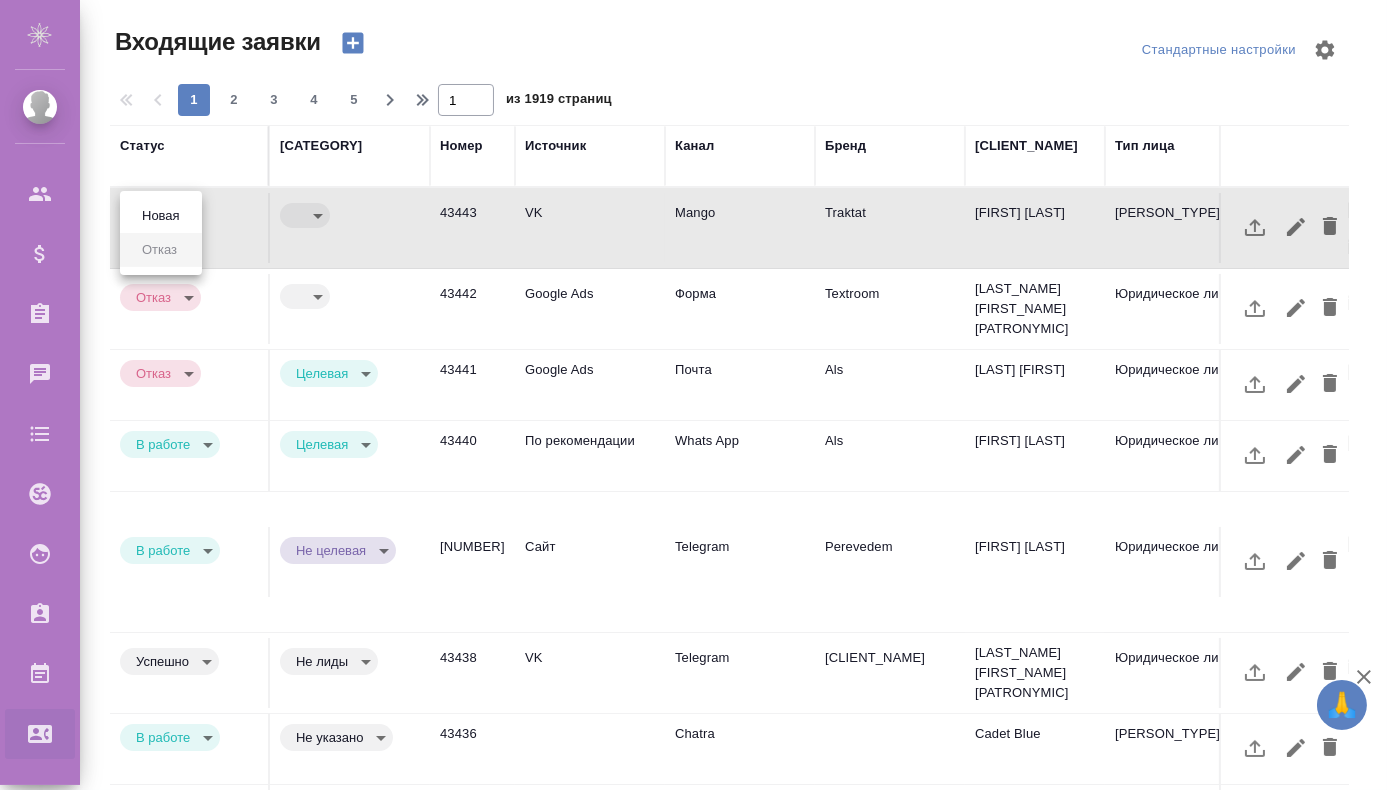click at bounding box center (693, 395) 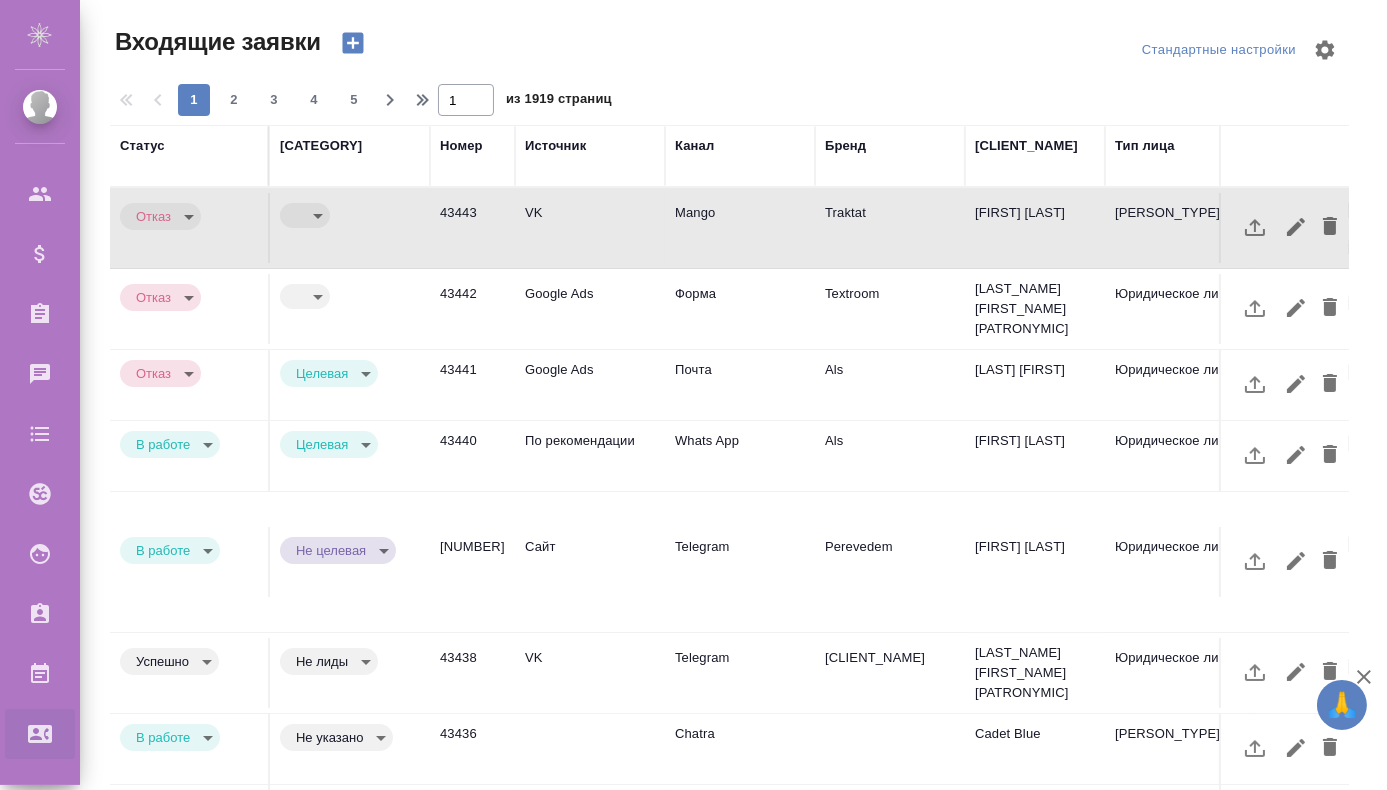 scroll, scrollTop: 65, scrollLeft: 0, axis: vertical 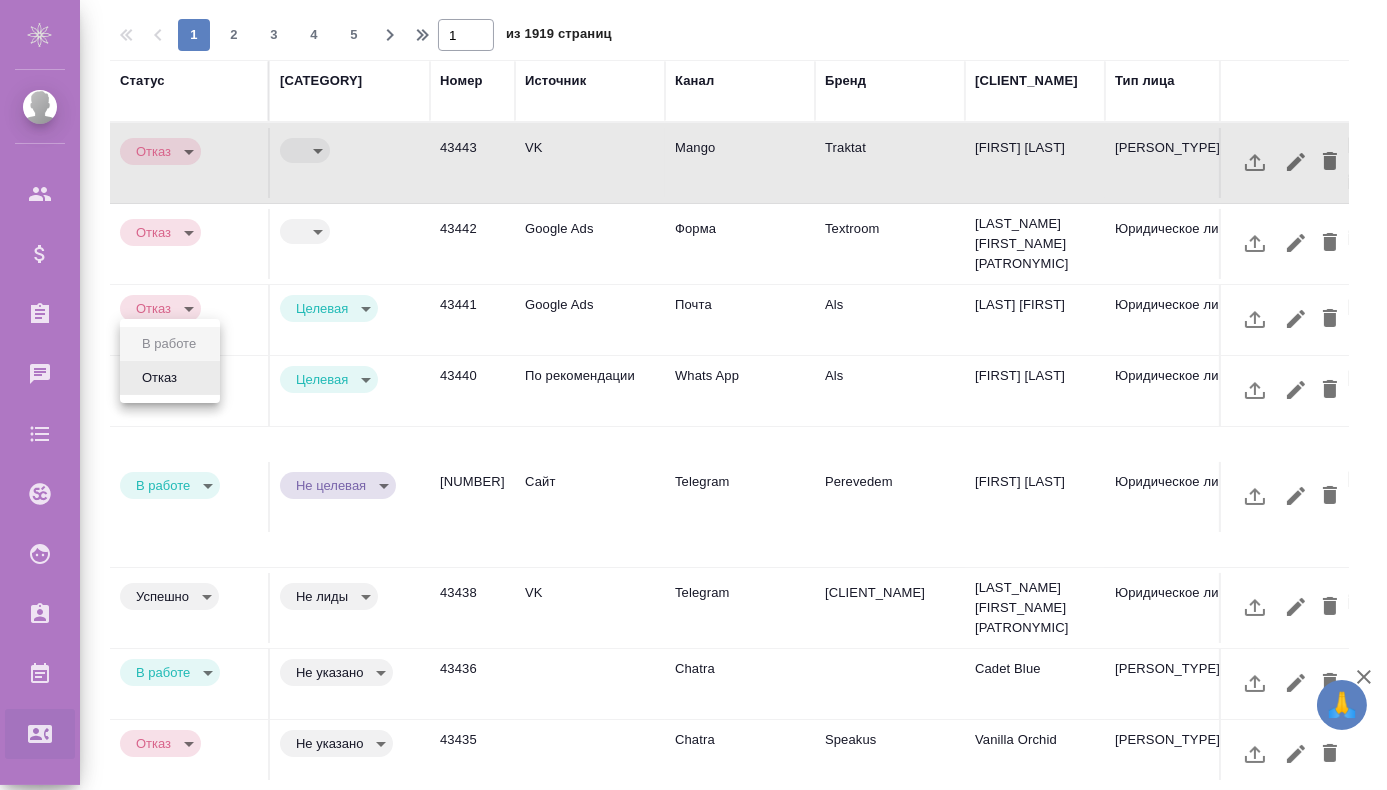 click on "🙏 .cls-1
fill:#fff;
AWATERA Chepelev Mikhail Клиенты Спецификации Заказы 0 Чаты Todo Проекты SC Исполнители Кандидаты Работы Входящие заявки Заявки на доставку Рекламации Проекты процессинга Конференции Администрирование Выйти Входящие заявки Стандартные настройки 1 2 3 4 5 1 из 1919 страниц Статус Категория Номер Источник Канал Бренд Имя клиента Тип лица Телефон Эл. почта Менеджер входящих Файлы Клиент Заказ Дата создания Тэги   Отказ rejection ​ stopContacting 43443 VK Mango Traktat Konstantin Ryabov Физическое лицо +78888888888 +79166177933 tester@perevedem.ru r_pm r_pm 25.06,  17:23 2025 Отказ rejection ​ stopContacting 43442 Google Ads 2025" at bounding box center [693, 475] 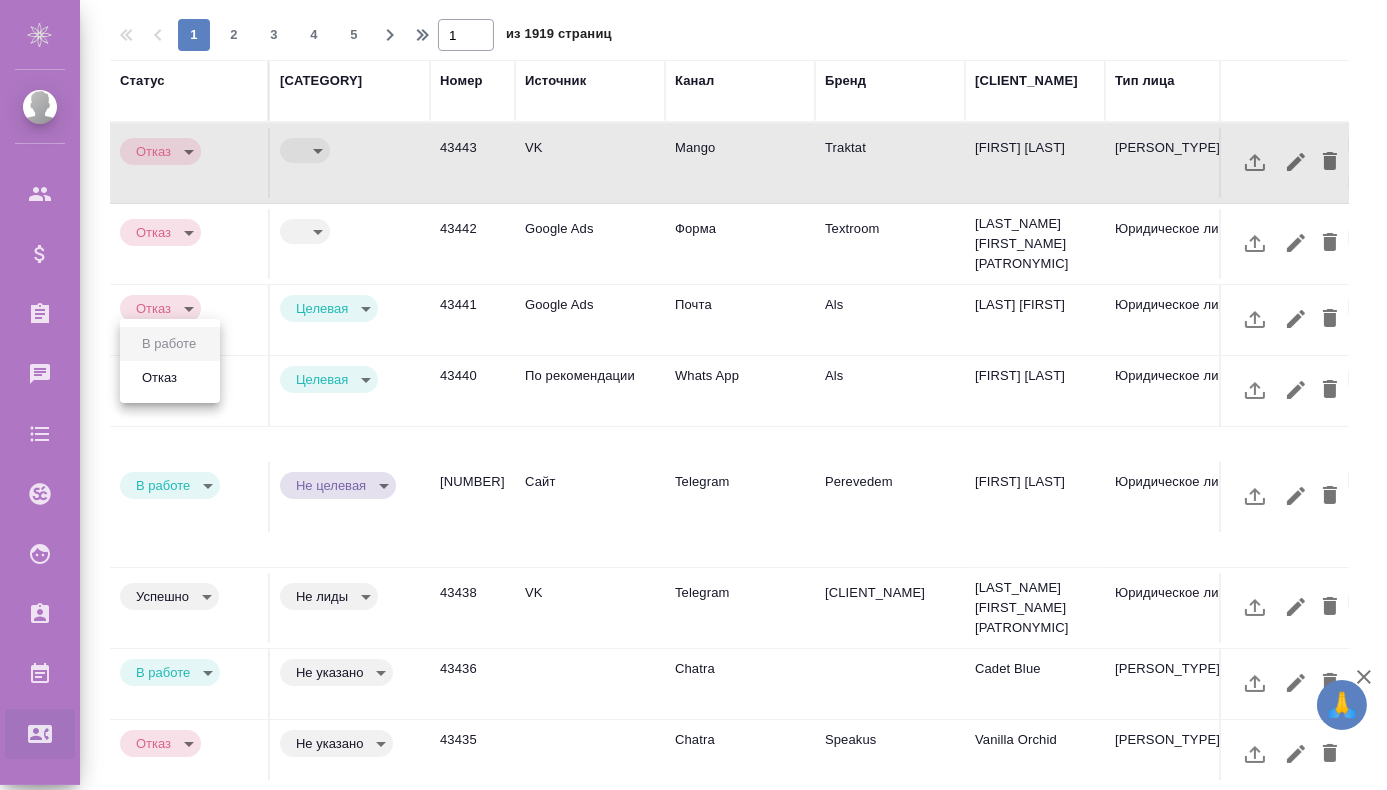 click on "Отказ" at bounding box center (170, 378) 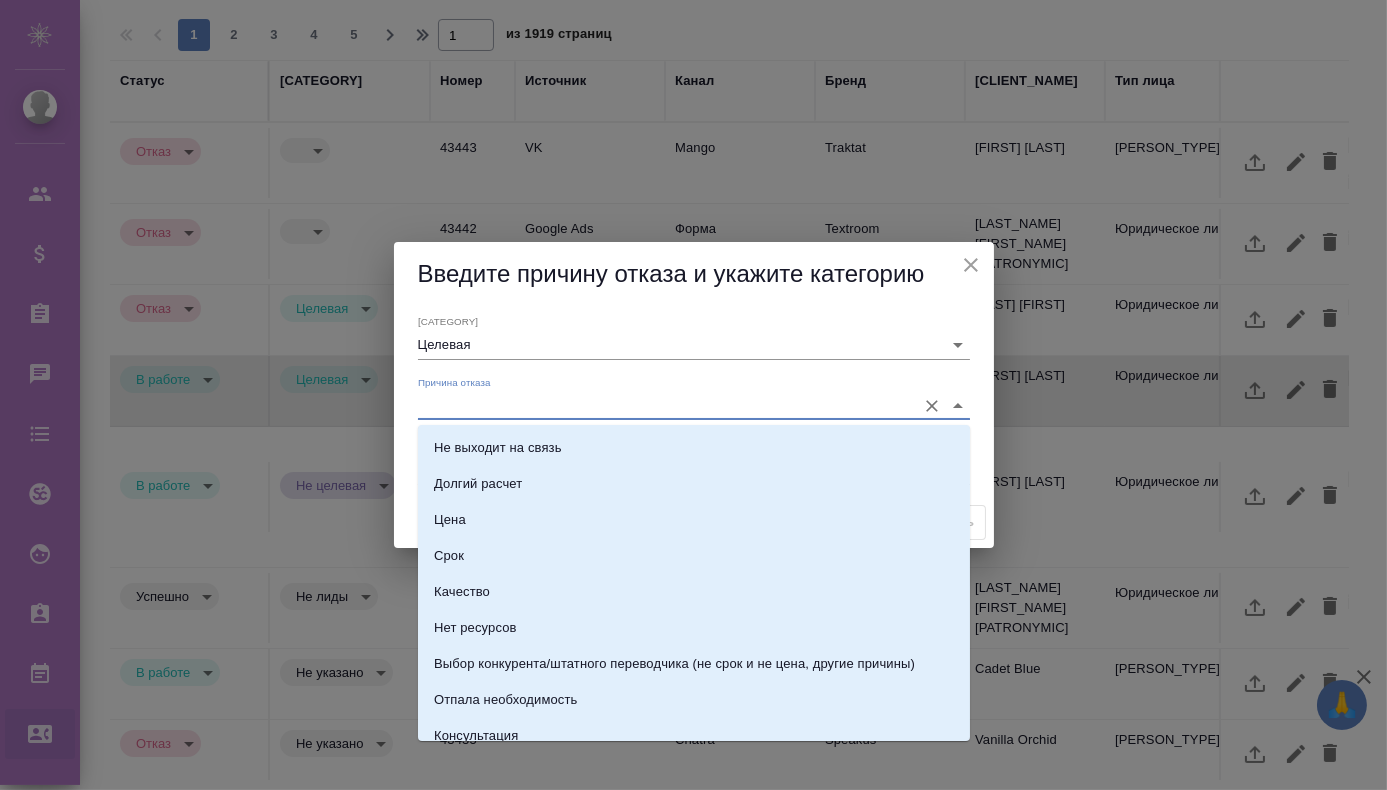 click on "Причина отказа" at bounding box center (662, 405) 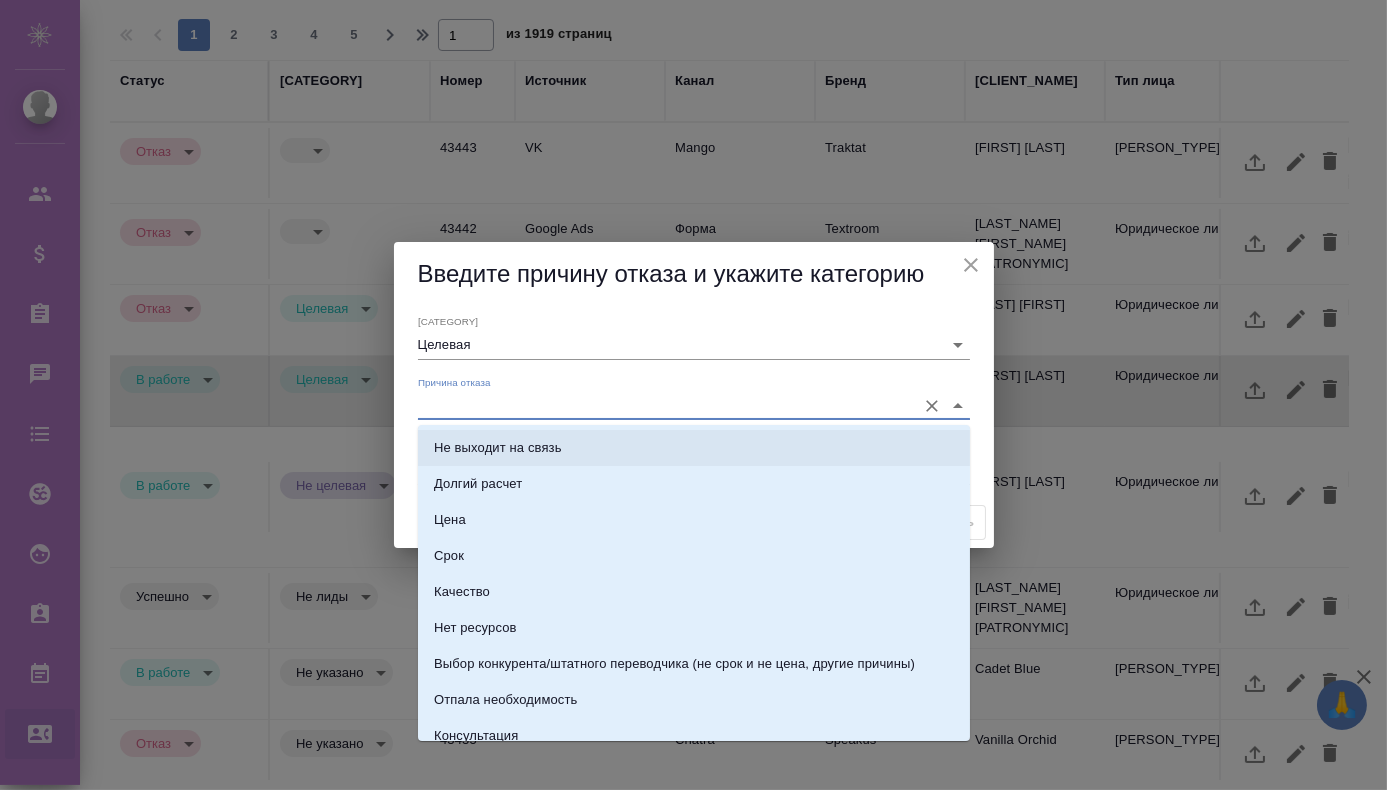 click on "Не выходит на связь" at bounding box center [694, 448] 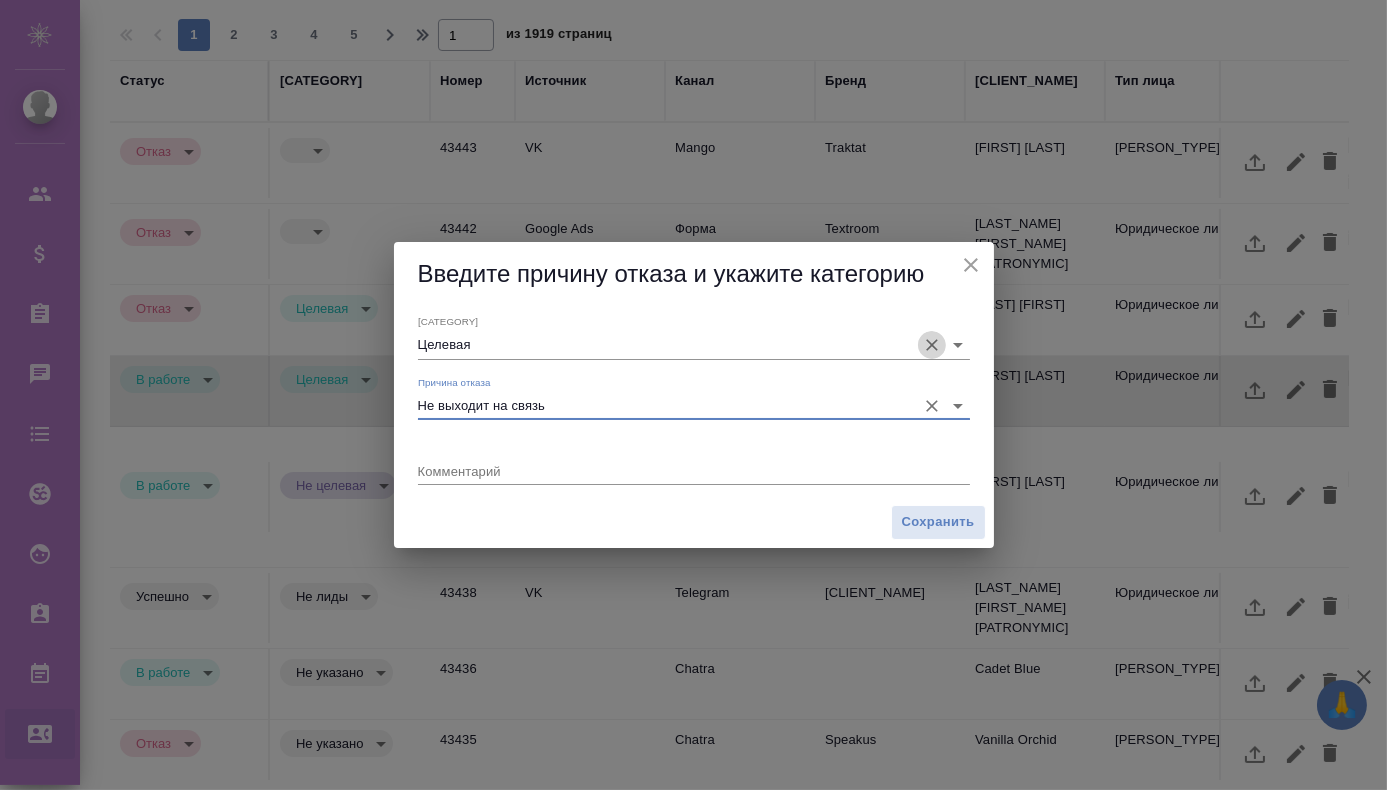 click at bounding box center (932, 345) 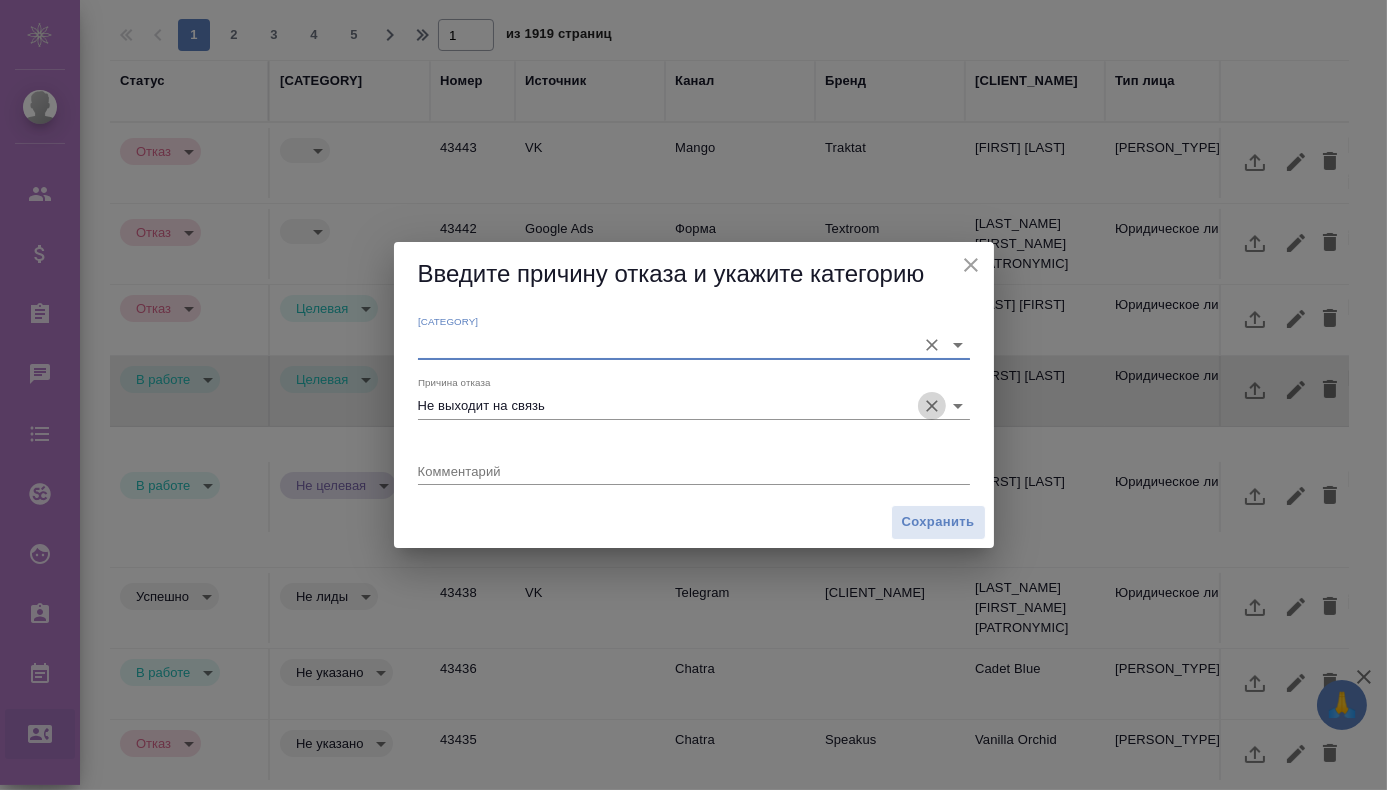 click at bounding box center [932, 345] 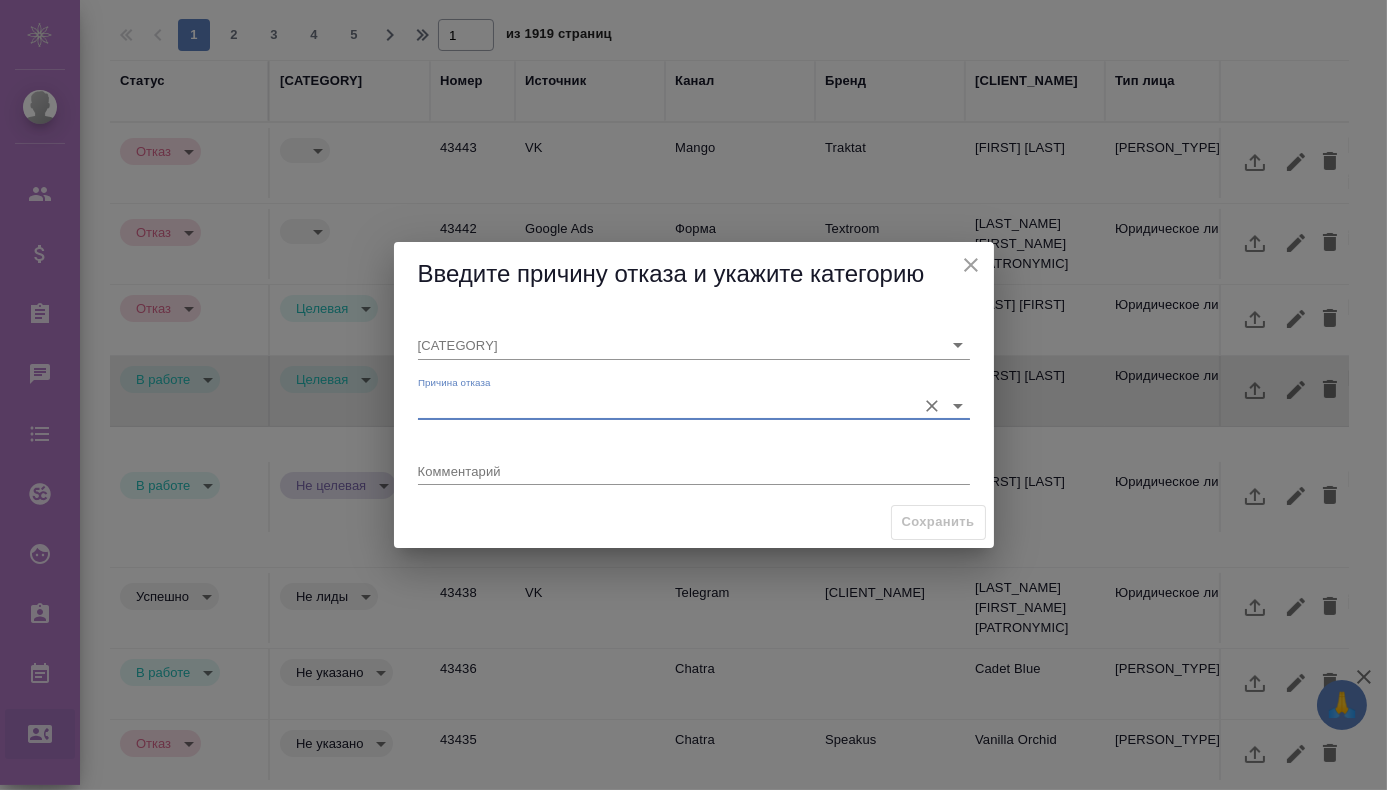 click on "Причина отказа" at bounding box center (662, 405) 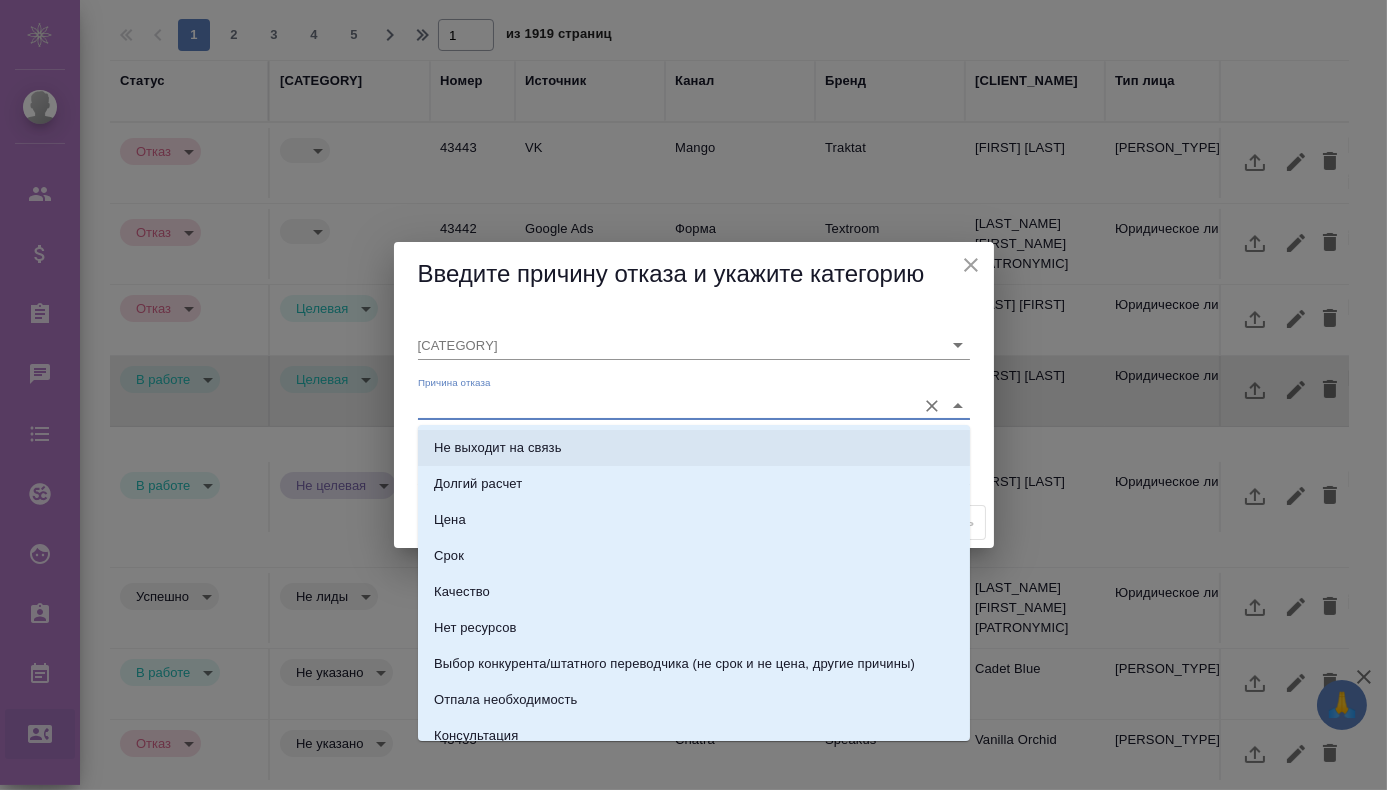 click on "Не выходит на связь" at bounding box center (694, 448) 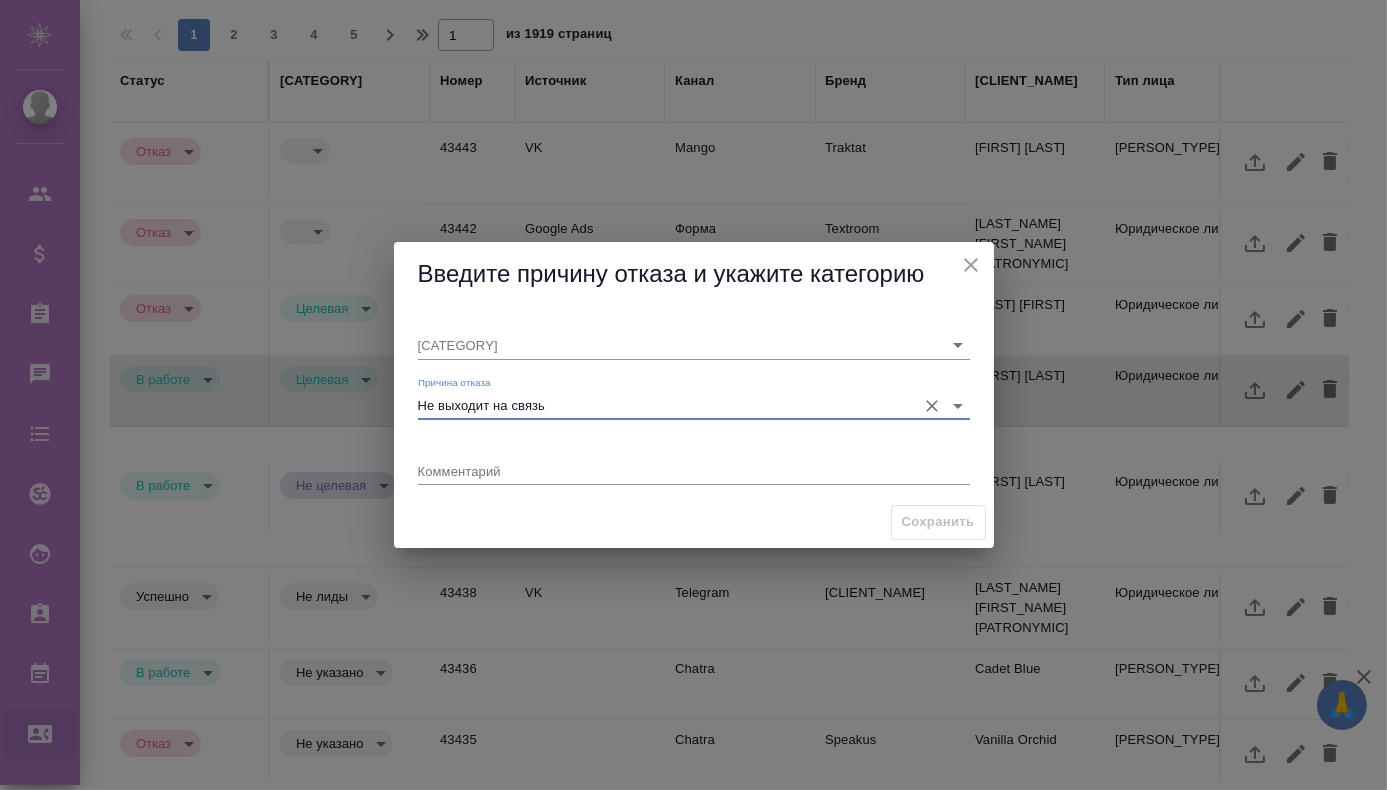 click at bounding box center [694, 470] 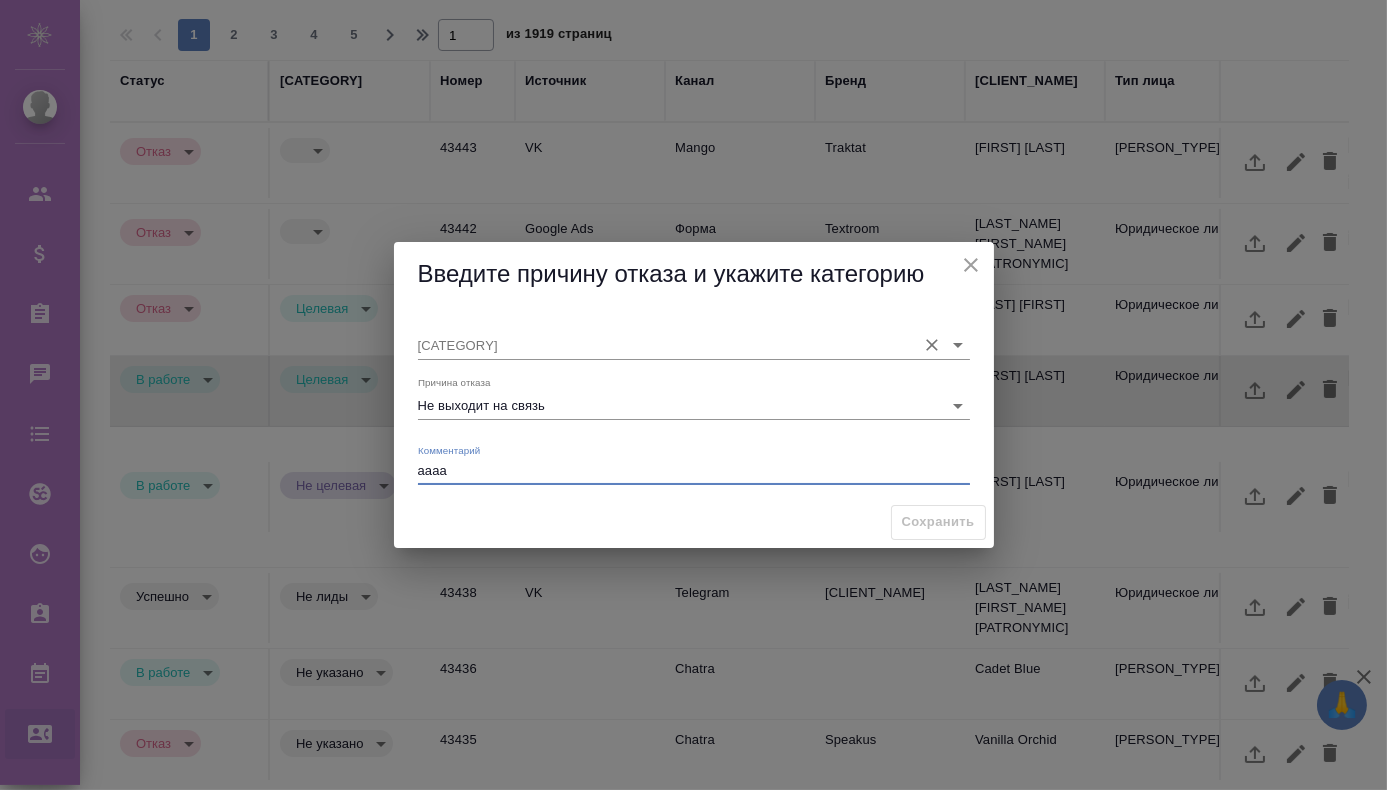 type on "aaaa" 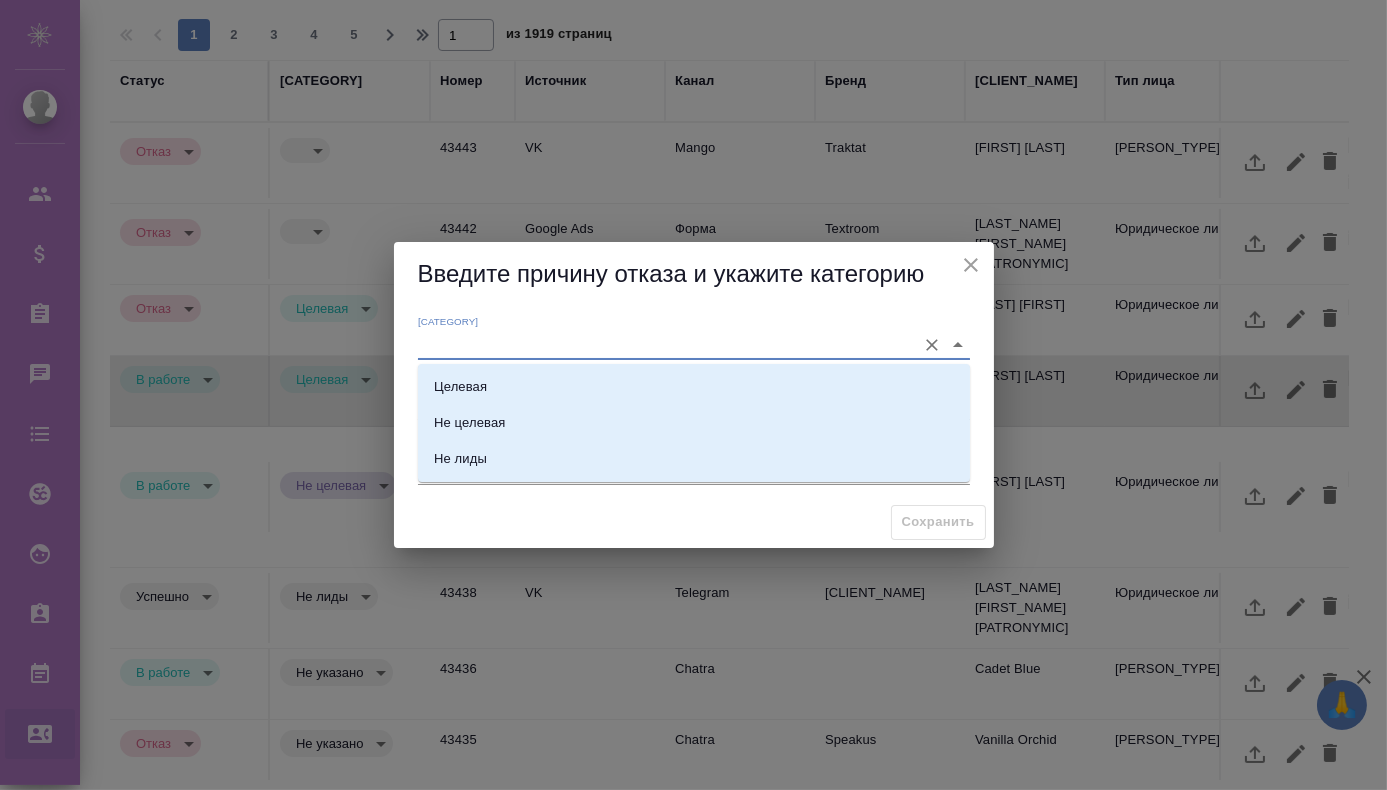 click on "Категория" at bounding box center [662, 344] 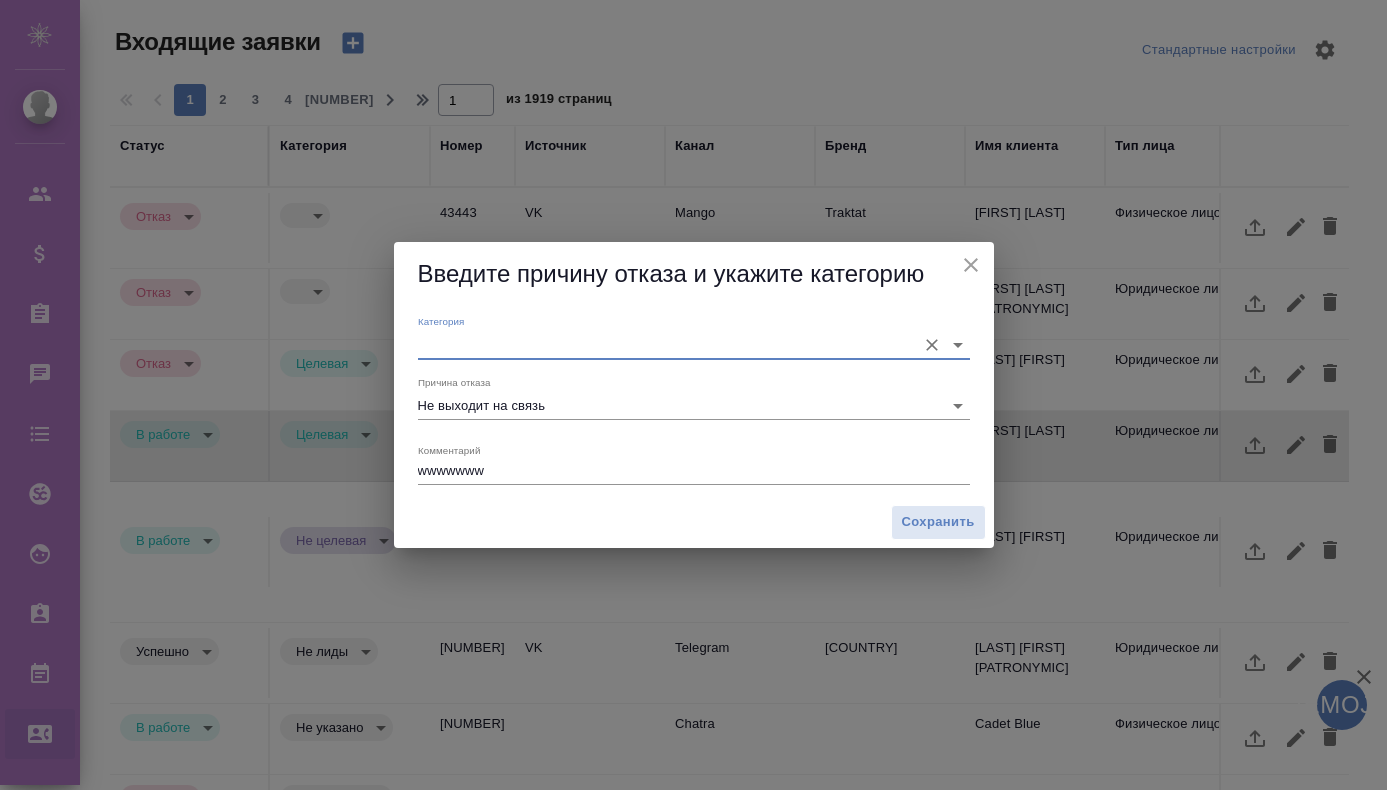 scroll, scrollTop: 0, scrollLeft: 0, axis: both 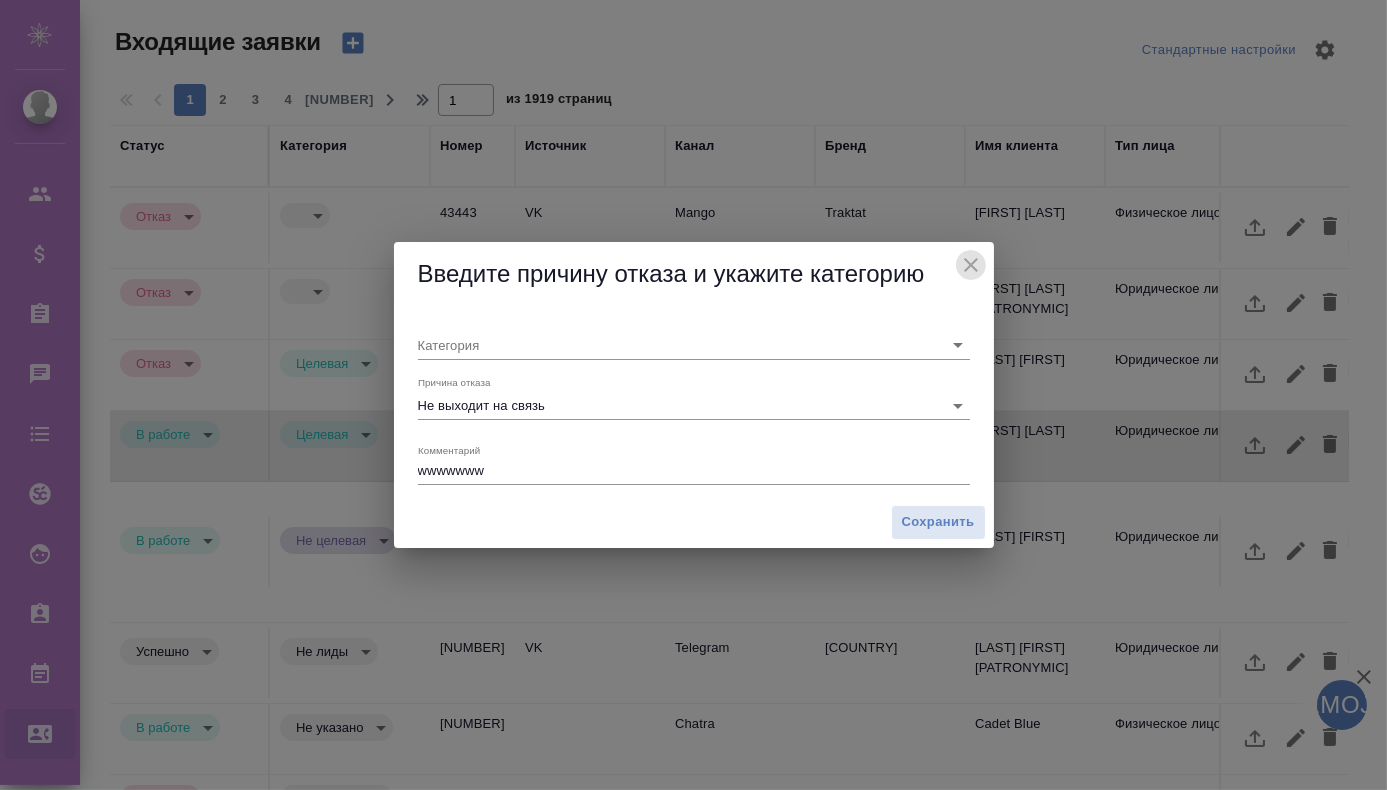 click at bounding box center [971, 55] 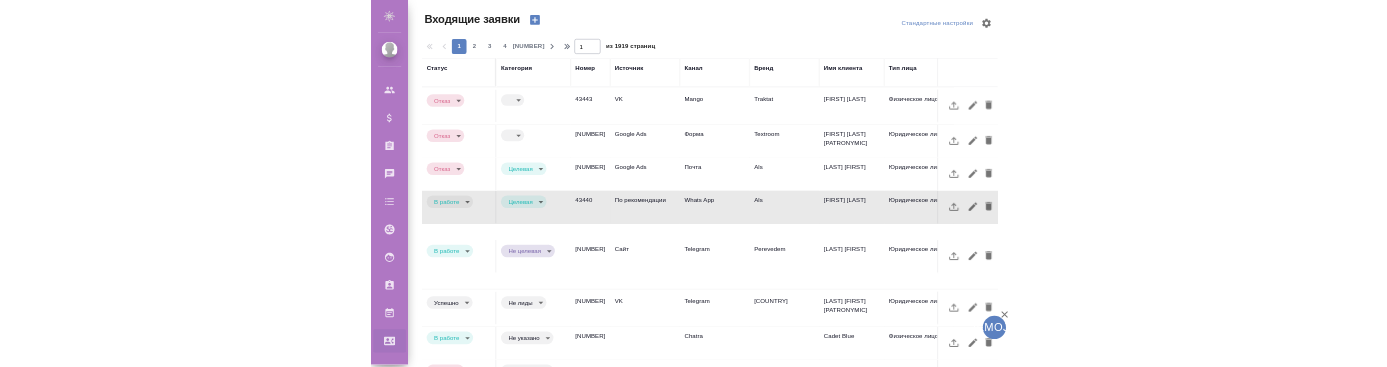 scroll, scrollTop: 65, scrollLeft: 0, axis: vertical 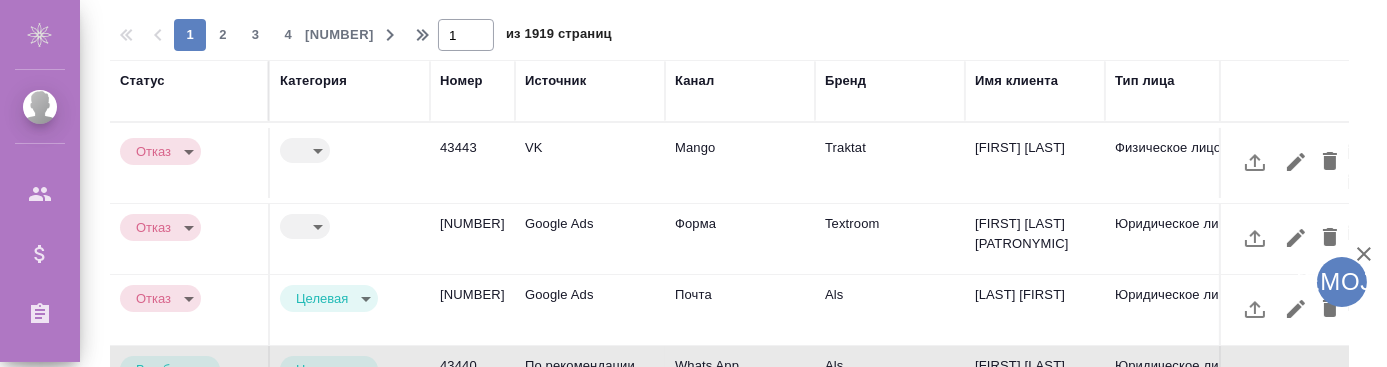 click on "​ stopContacting" at bounding box center (350, 150) 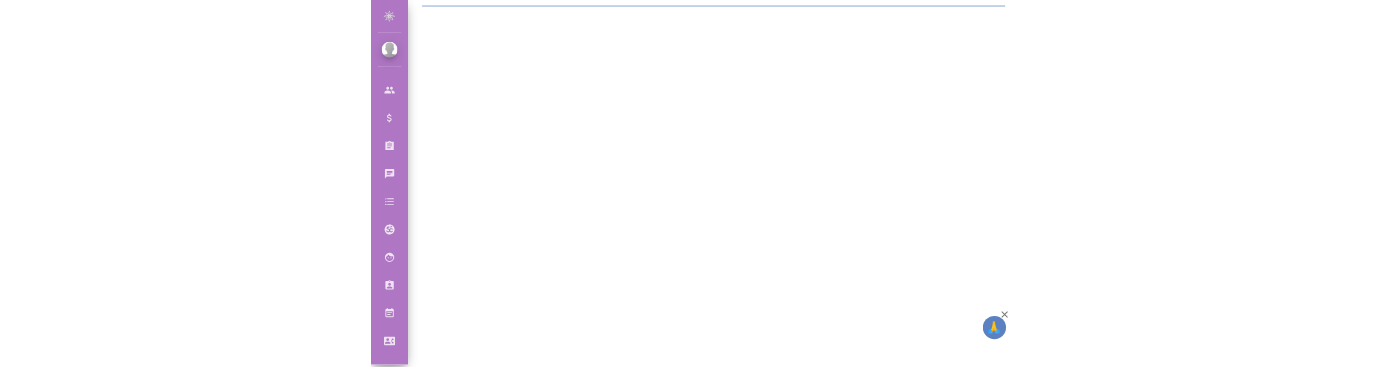 scroll, scrollTop: 0, scrollLeft: 0, axis: both 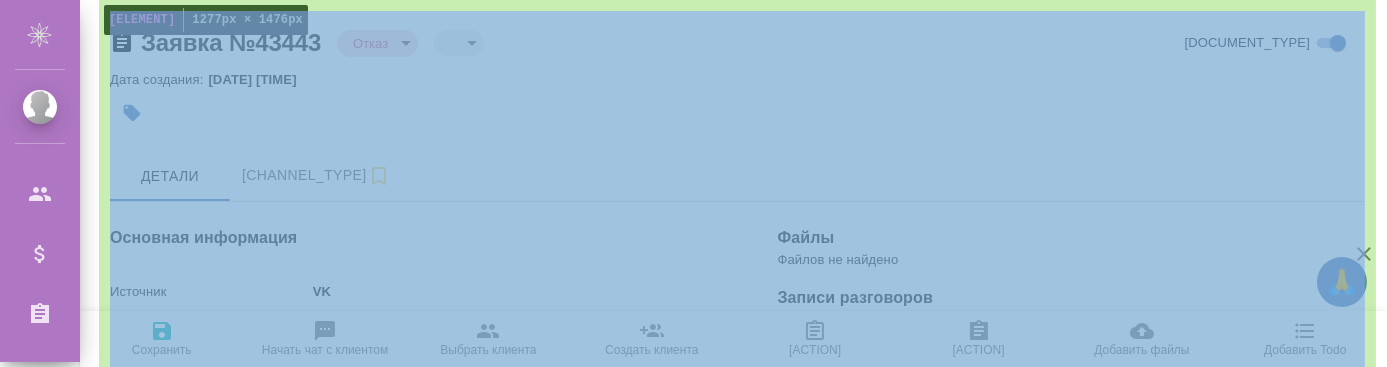 click on "Заявка №43443 Отказ rejection ​ stopContacting Кратко детали входящей заявки Дата создания: 25.06.2025, 17:23 Детали Внутренний чат Основная информация Источник VK vk Канал Mango [ID] Бренд Traktat traktat Направление услуг Справка о несудимости certificateOfGoodConduct URL страницы с формой Менеджер входящих r_pm r_pm ​ Предпочтительный способ связи ✎ Введи что-нибудь Статус клиента ✎ Введи что-нибудь Причина отказа Комментарии к отказу notTarget Комментарий x Тип лица Физическое лицо private Контактные данные заявки Фамилия Имя [LAST] [FIRST] Отчество Телефоны Международный Австралия Австрия Алжир" at bounding box center (737, 730) 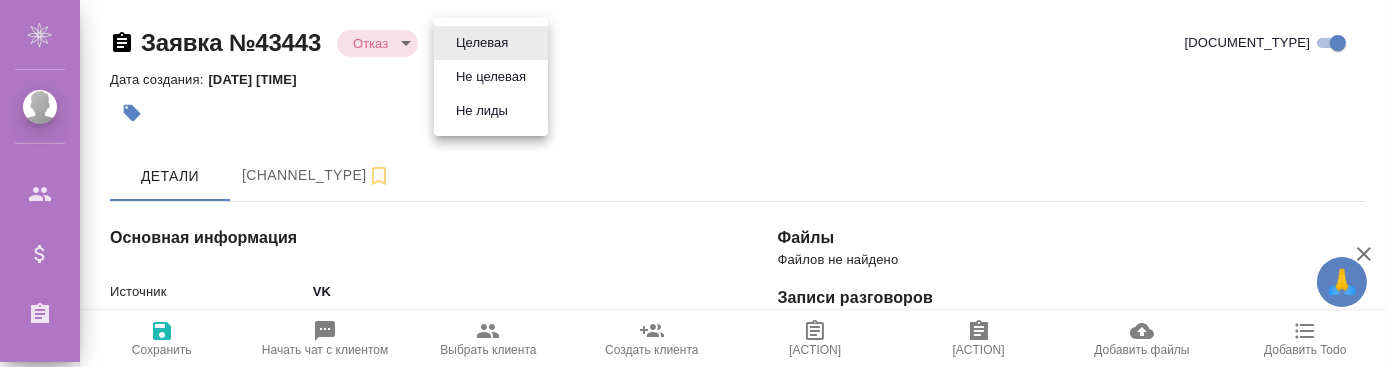 click on "AWATERA Chepelev Mikhail Клиенты Спецификации Заказы 0 Чаты Todo Проекты SC Исполнители Кандидаты Работы Входящие заявки Заявки на доставку Рекламации Проекты процессинга Конференции Администрирование Выйти Заявка №43443 Отказ rejection ​ stopContacting Кратко детали входящей заявки Дата создания: 25.06.2025, 17:23 Детали Внутренний чат Основная информация Источник VK vk Канал Mango [ID] Бренд Traktat traktat Направление услуг Справка о несудимости certificateOfGoodConduct URL страницы с формой Менеджер входящих r_pm r_pm ​ Предпочтительный способ связи ✎ Введи что-нибудь x" at bounding box center (693, 264) 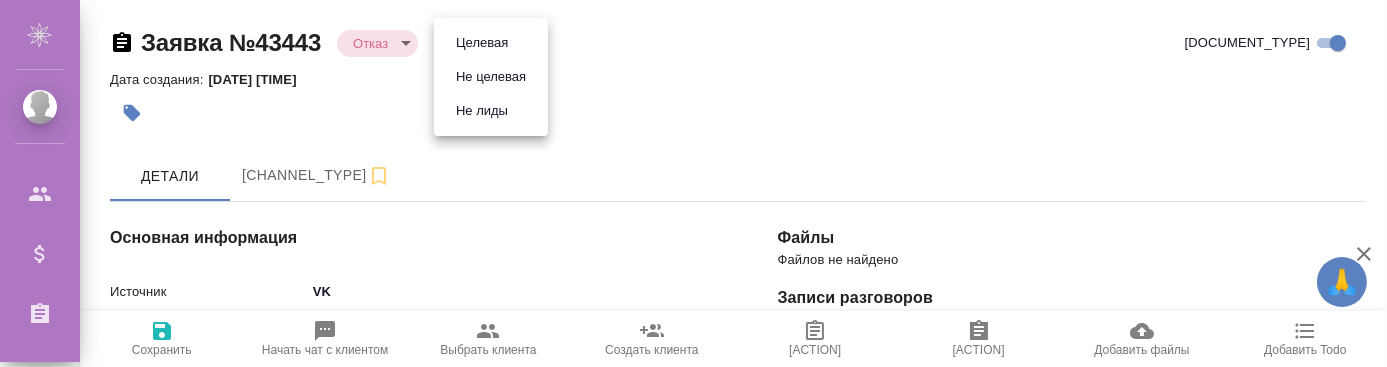 click at bounding box center [693, 183] 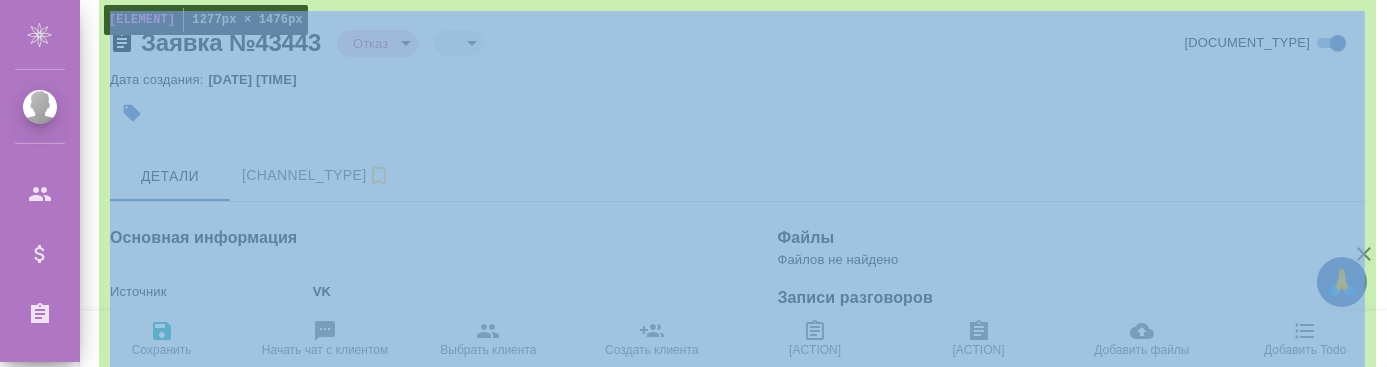 click on "Заявка №43443 Отказ rejection ​ stopContacting Кратко детали входящей заявки Дата создания: 25.06.2025, 17:23 Детали Внутренний чат Основная информация Источник VK vk Канал Mango [ID] Бренд Traktat traktat Направление услуг Справка о несудимости certificateOfGoodConduct URL страницы с формой Менеджер входящих r_pm r_pm ​ Предпочтительный способ связи ✎ Введи что-нибудь Статус клиента ✎ Введи что-нибудь Причина отказа Комментарии к отказу notTarget Комментарий x Тип лица Физическое лицо private Контактные данные заявки Фамилия Имя [LAST] [FIRST] Отчество Телефоны Международный Австралия Австрия Алжир" at bounding box center [737, 730] 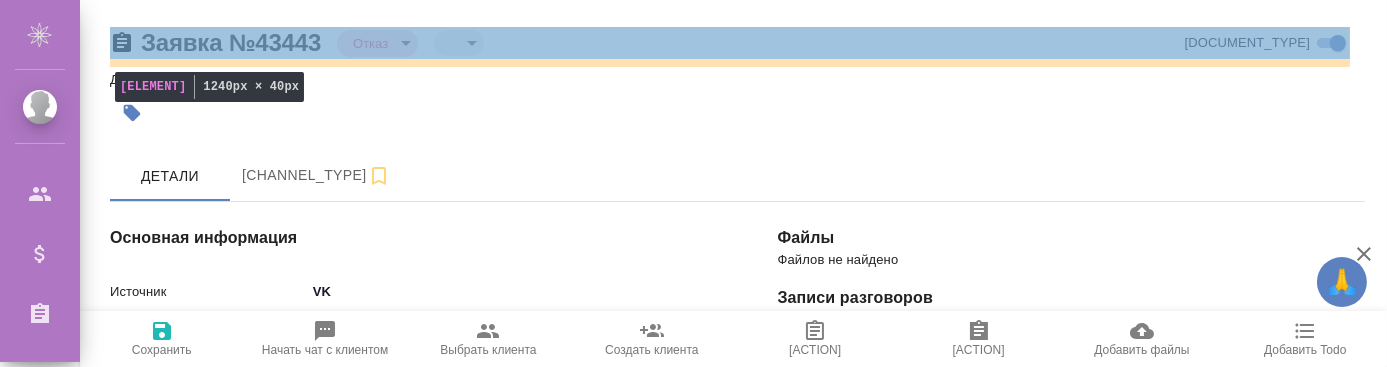 click on "Заявка №43443 Отказ rejection ​ stopContacting Кратко детали входящей заявки" at bounding box center (737, 43) 